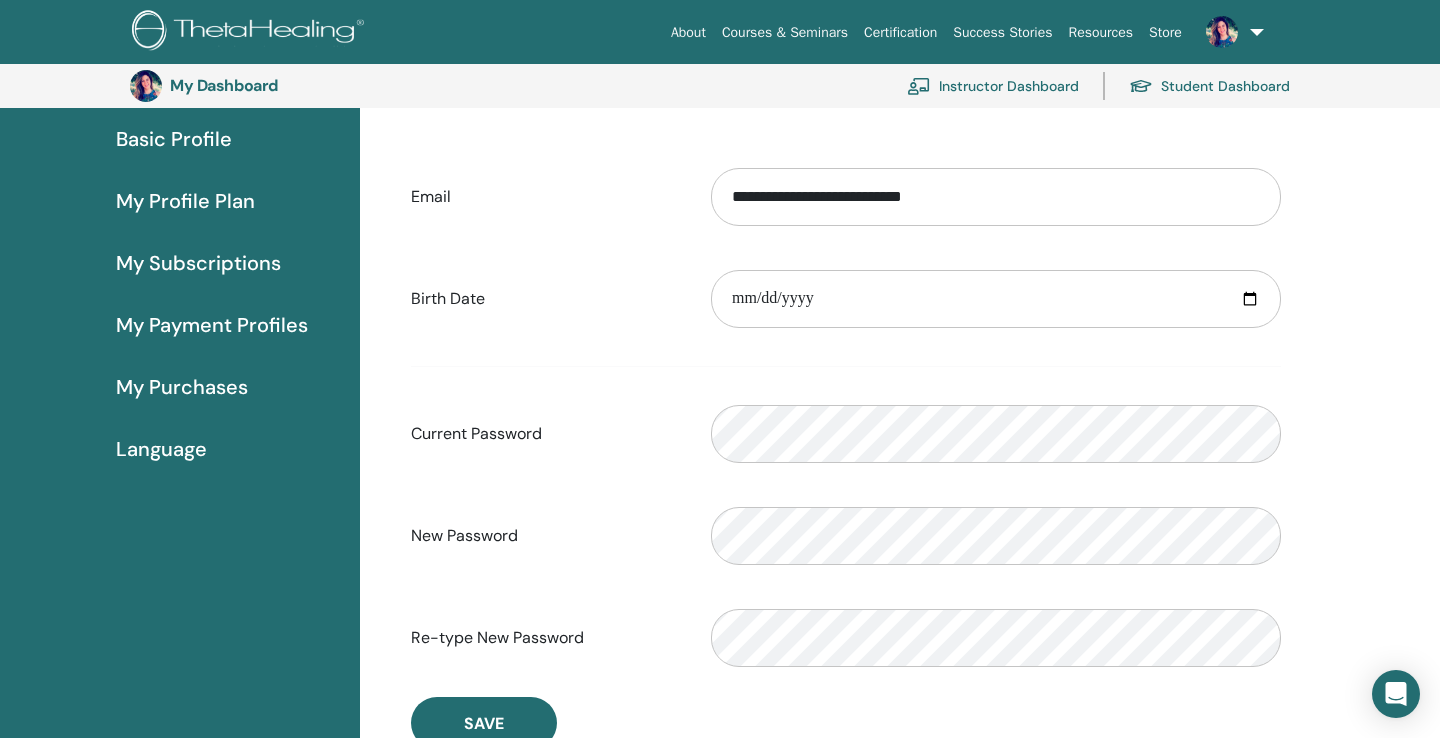 scroll, scrollTop: 178, scrollLeft: 0, axis: vertical 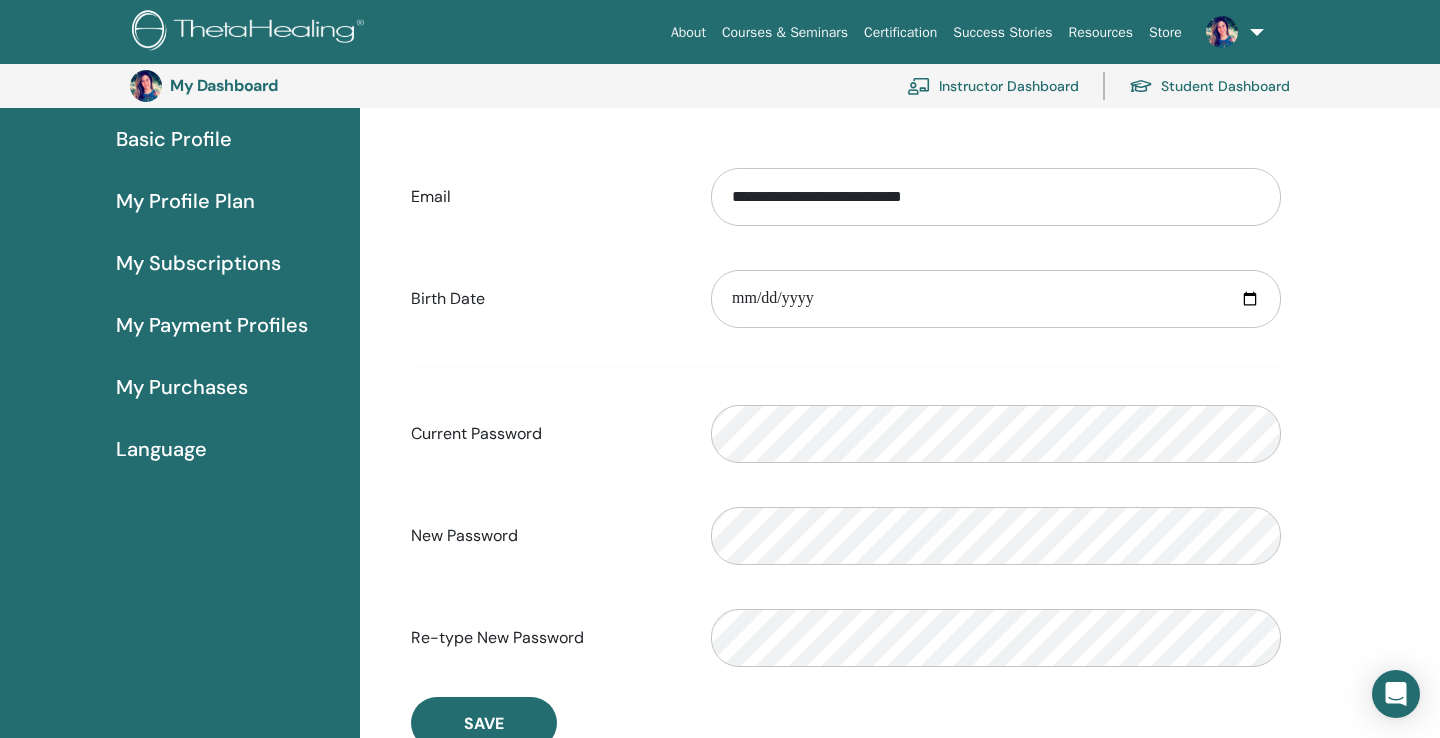 click on "**********" at bounding box center (846, 417) 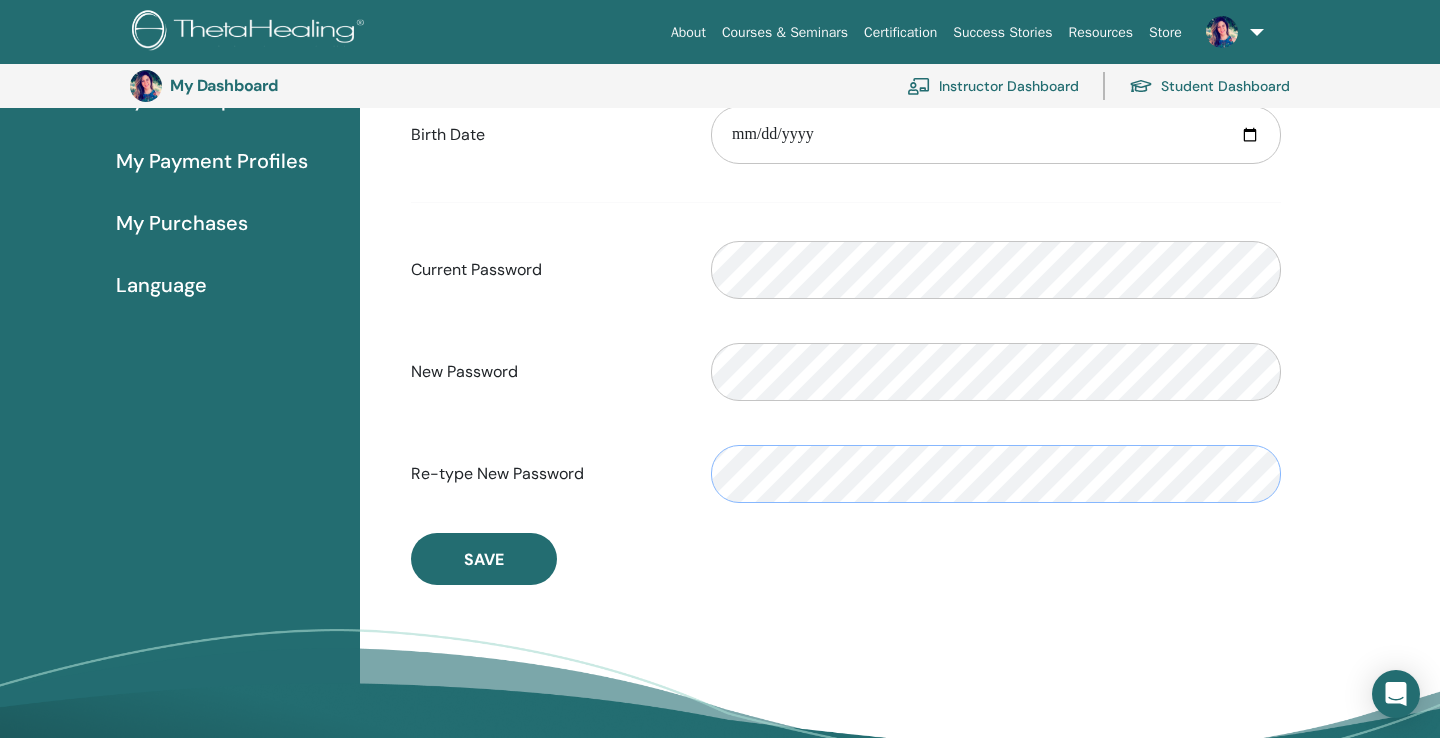 scroll, scrollTop: 350, scrollLeft: 0, axis: vertical 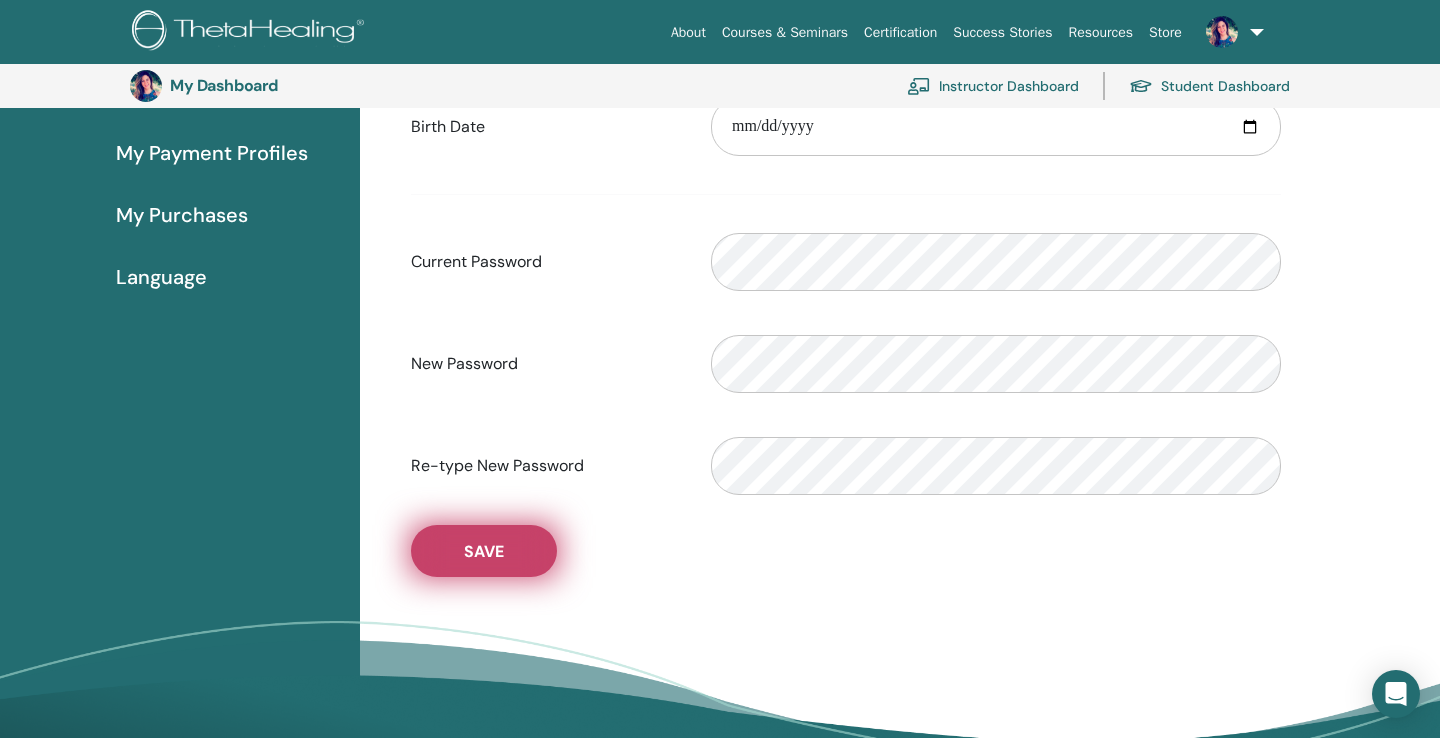 click on "Save" at bounding box center [484, 551] 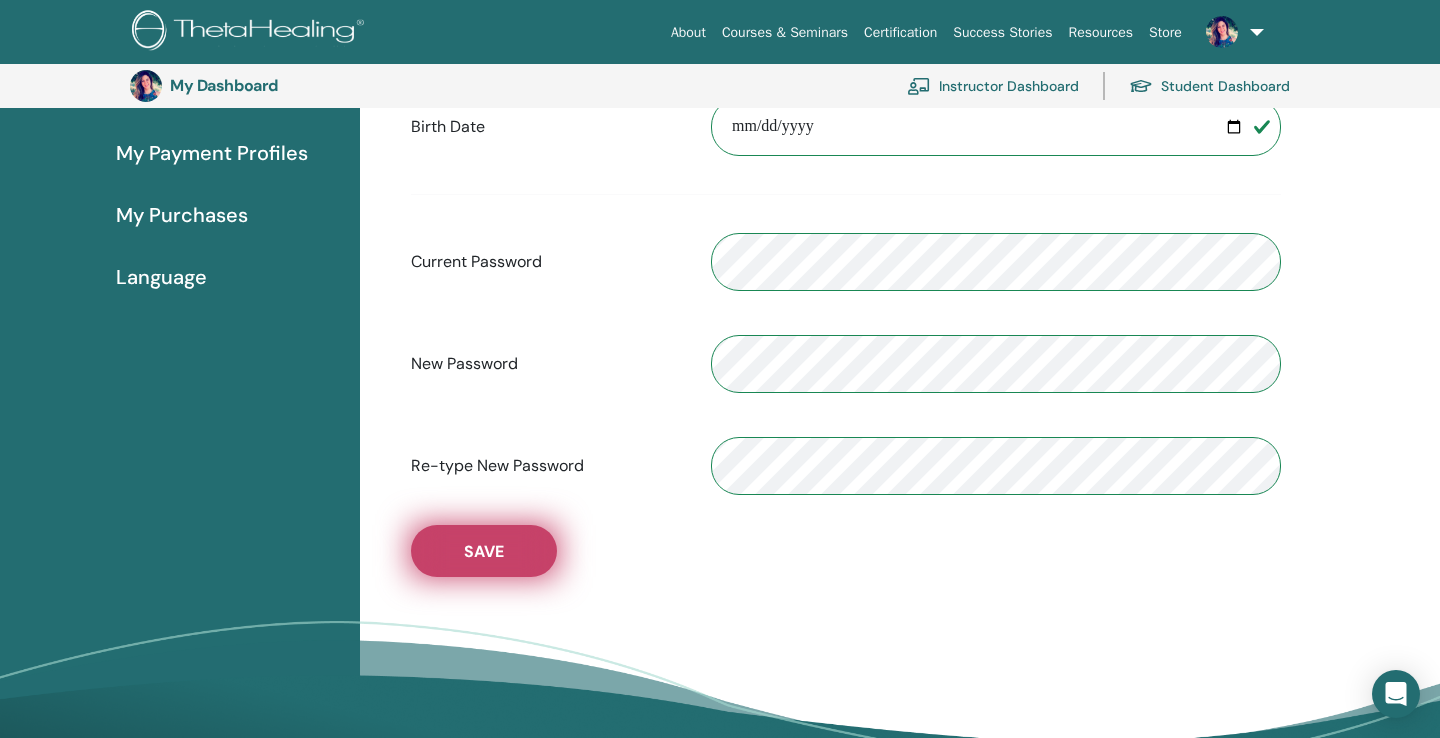 click on "Save" at bounding box center [484, 551] 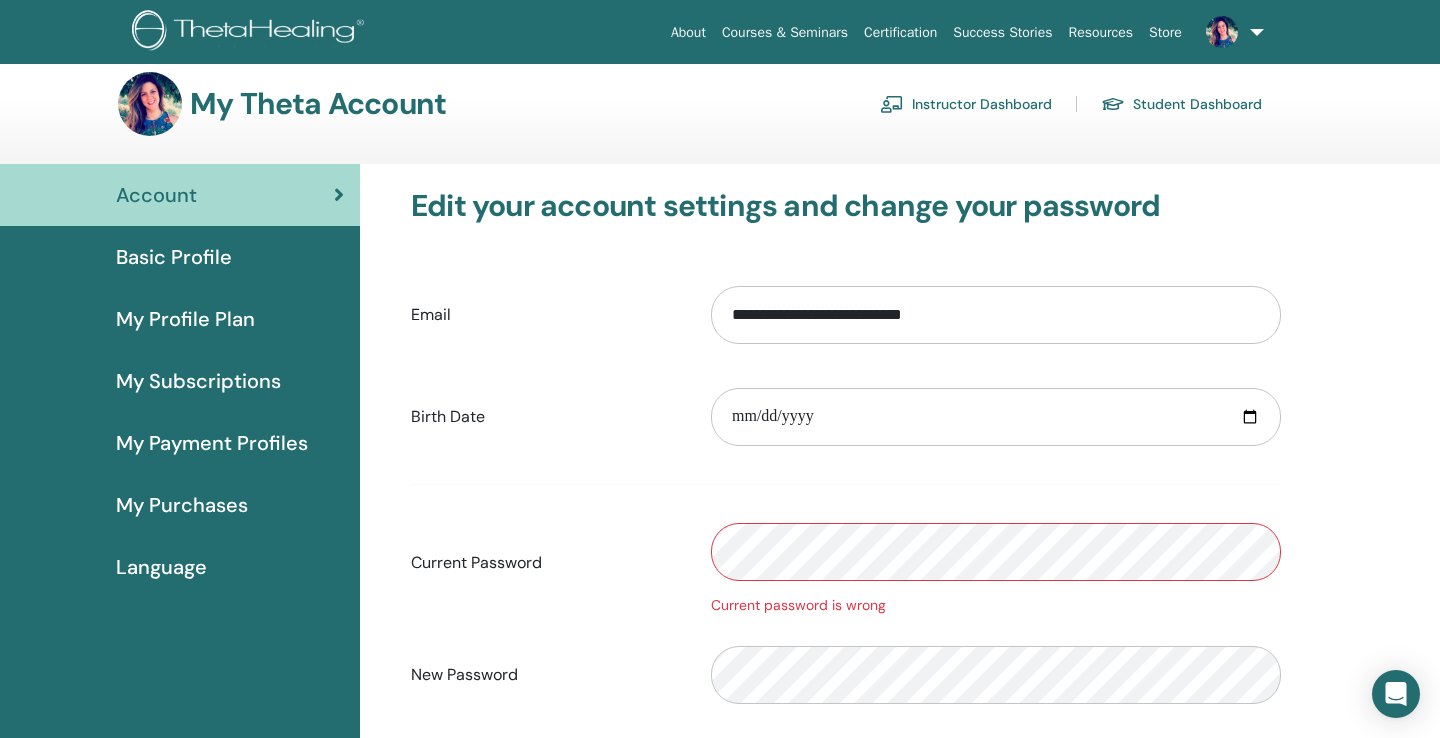 scroll, scrollTop: 0, scrollLeft: 0, axis: both 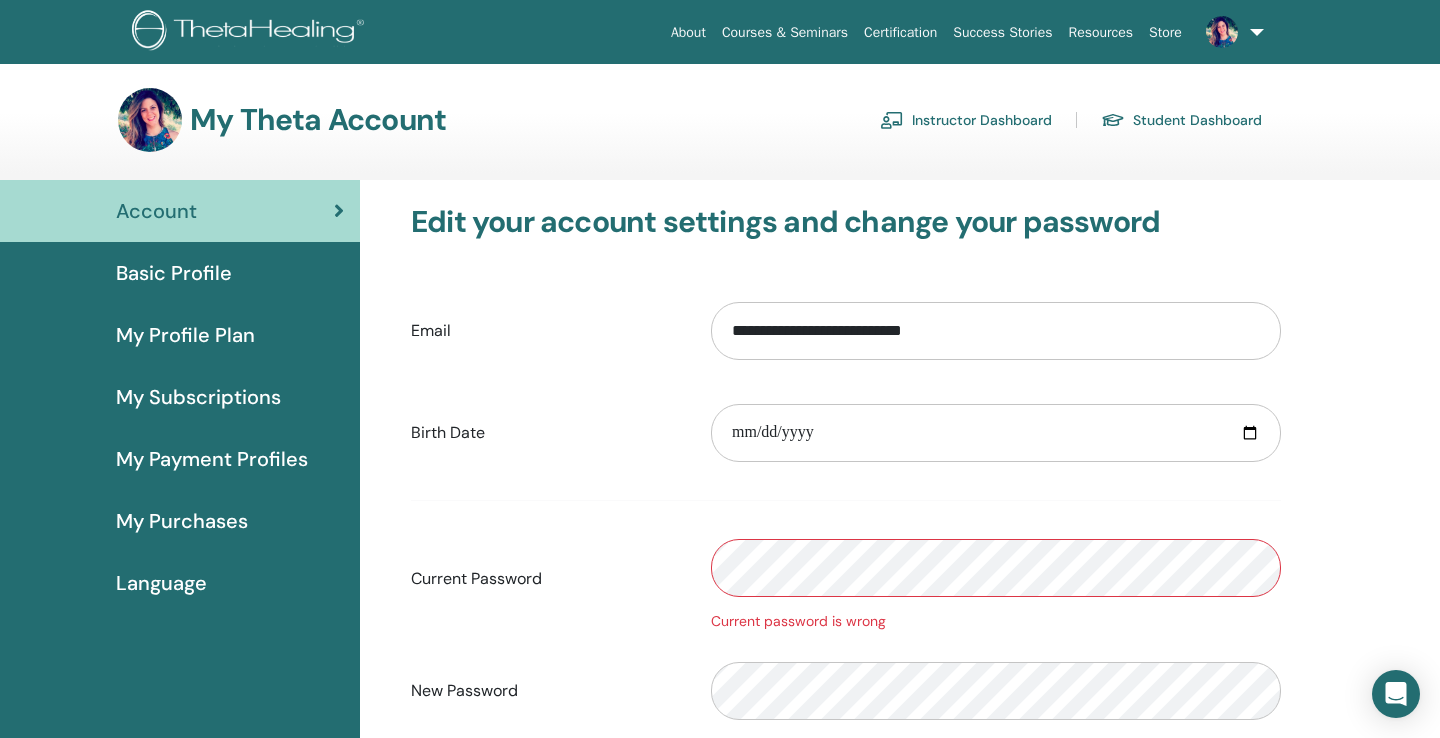 click on "Account" at bounding box center (156, 211) 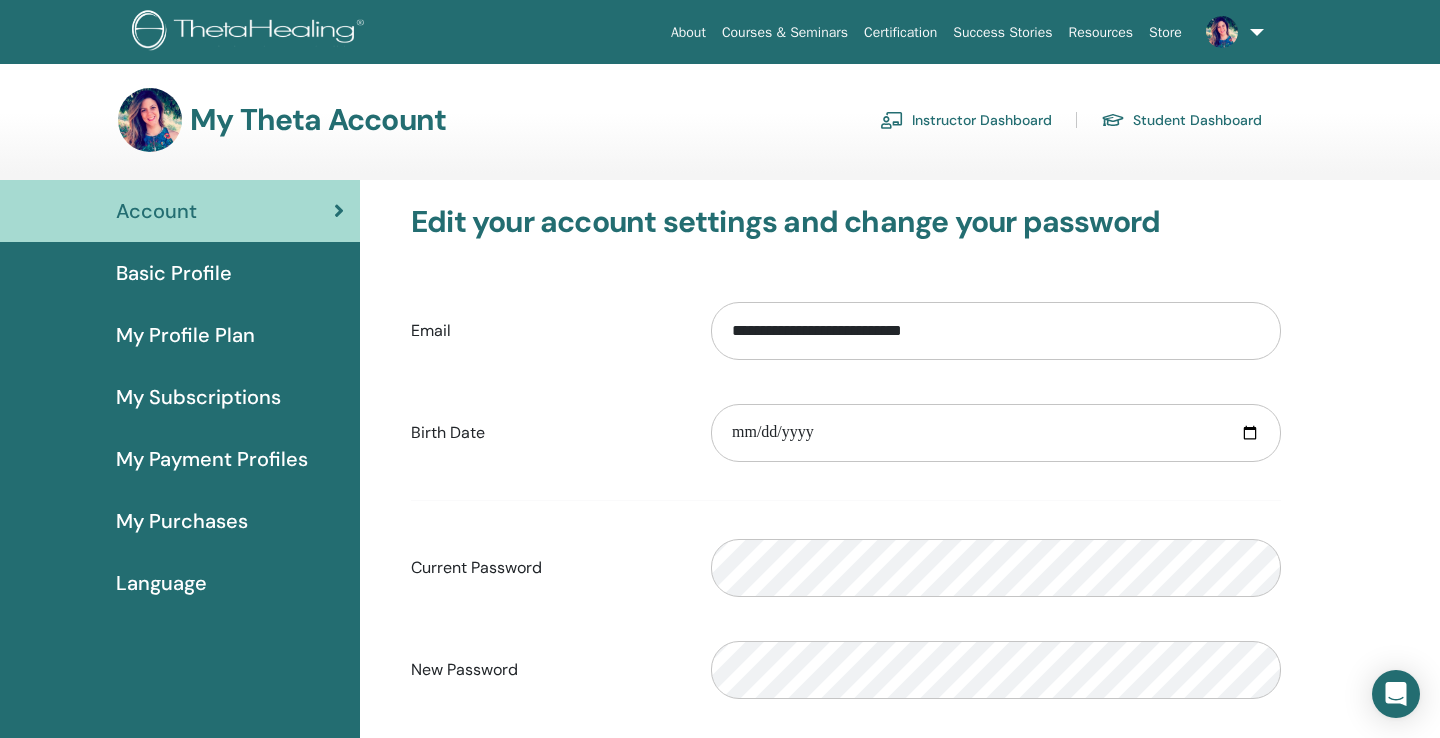 scroll, scrollTop: 0, scrollLeft: 0, axis: both 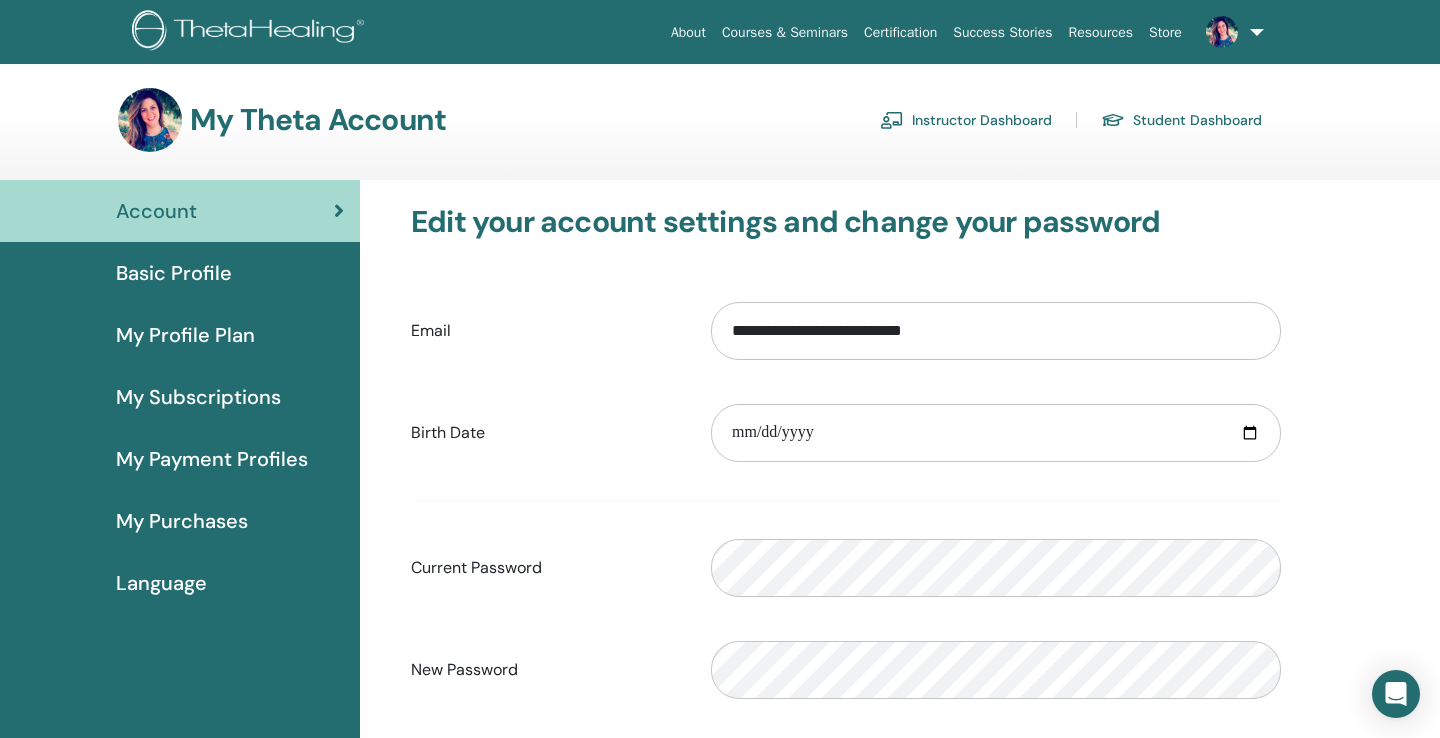 click on "Instructor Dashboard" at bounding box center [966, 120] 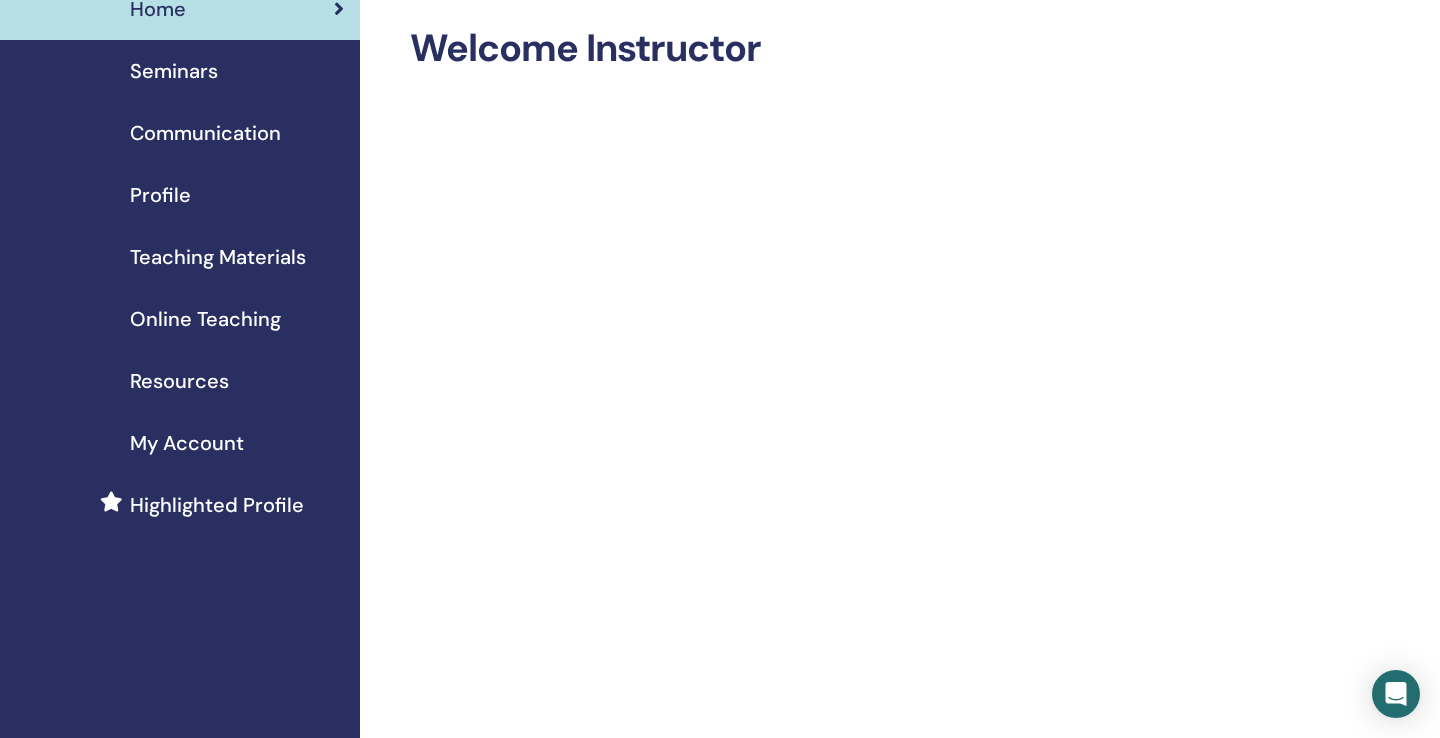 scroll, scrollTop: 41, scrollLeft: 0, axis: vertical 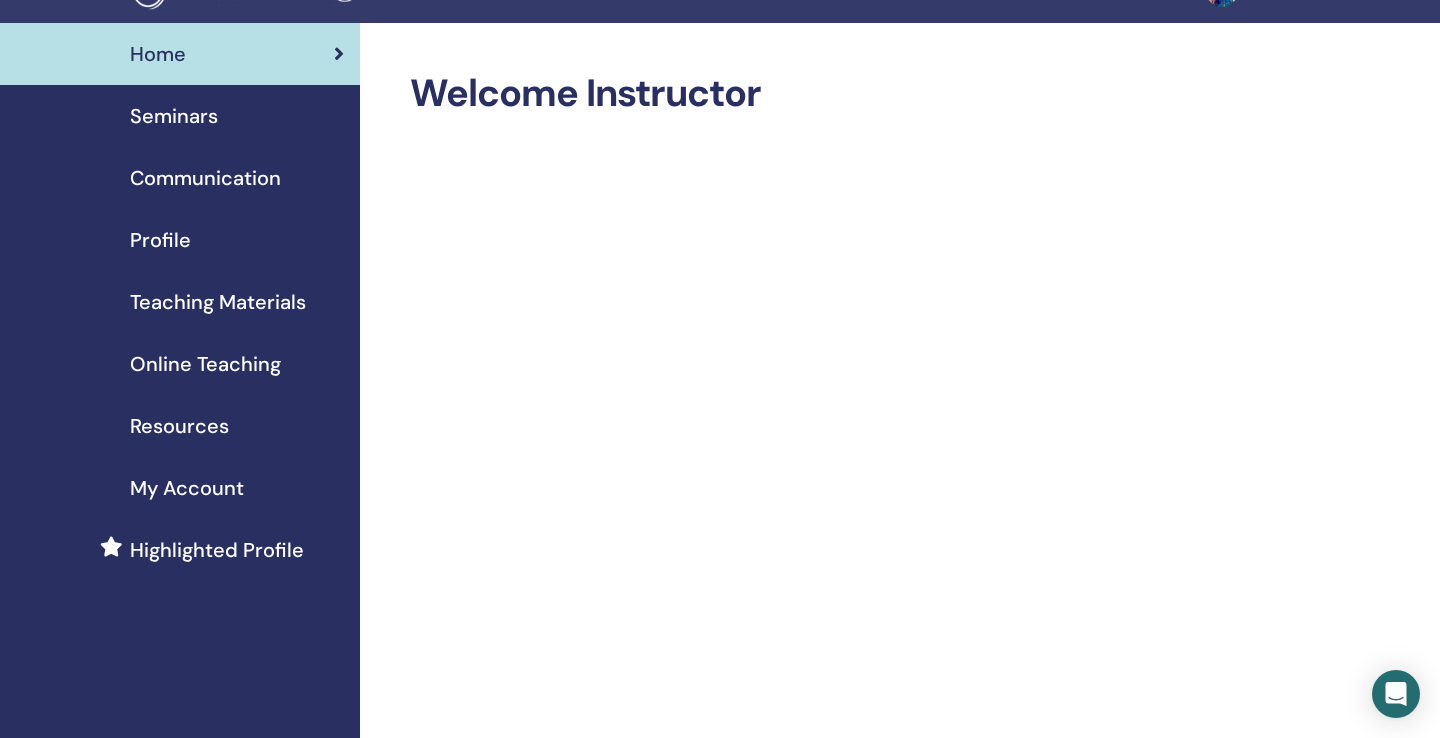 click on "Online Teaching" at bounding box center [205, 364] 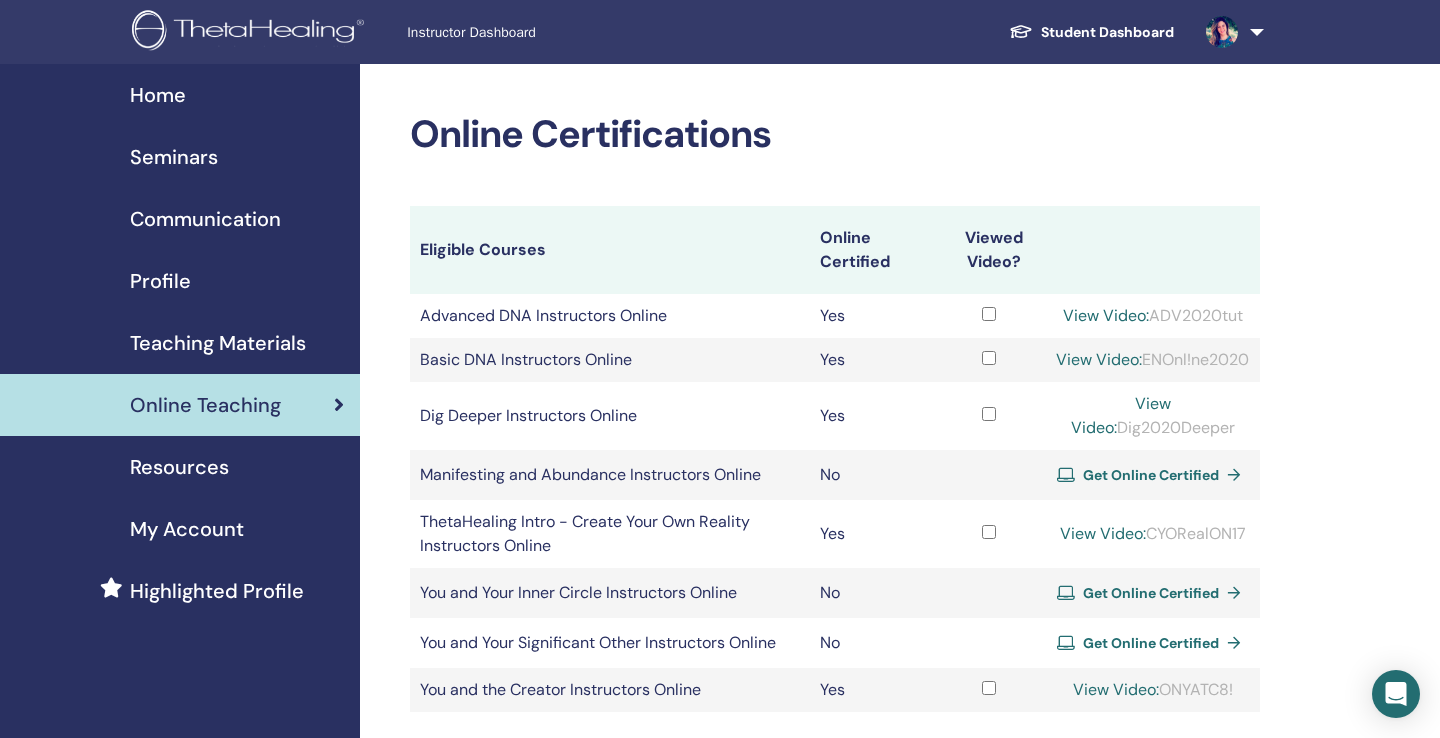 scroll, scrollTop: 0, scrollLeft: 0, axis: both 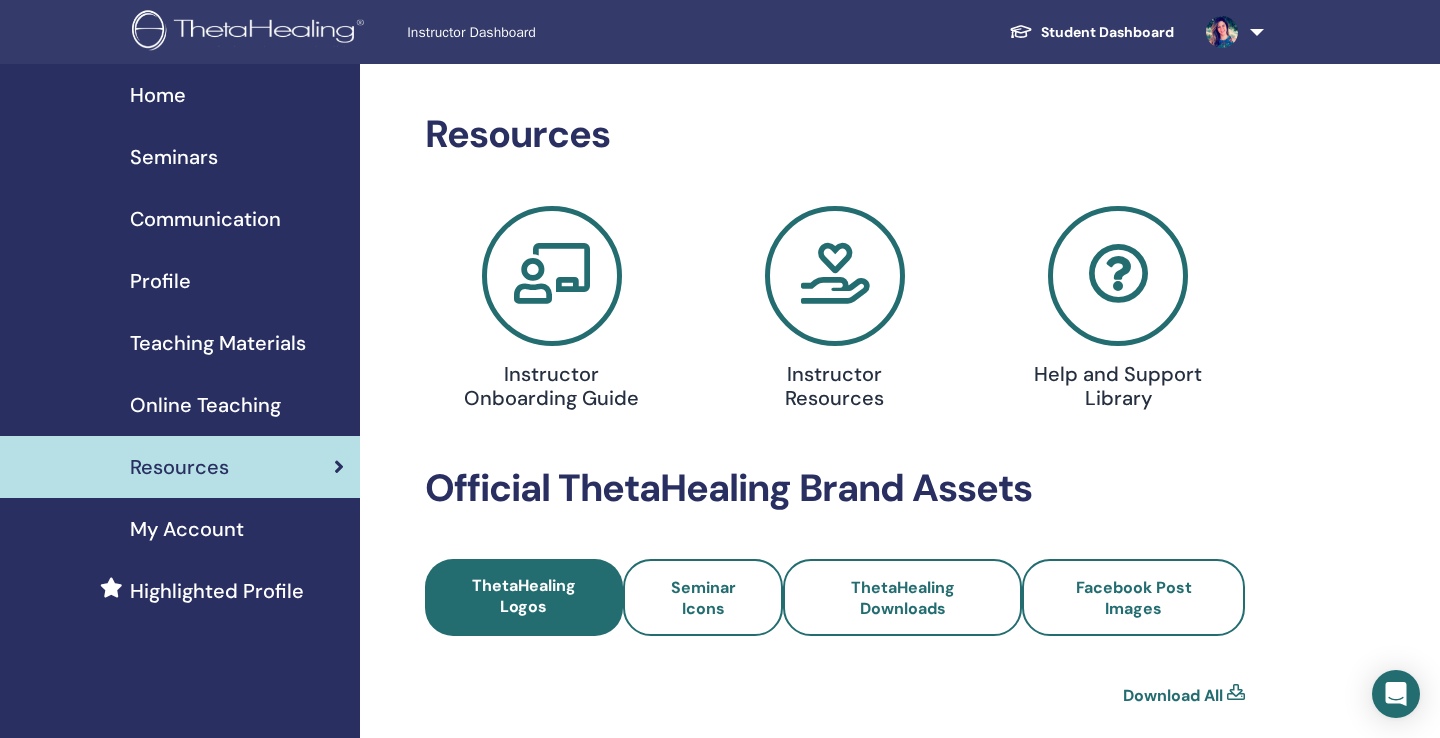 click at bounding box center (552, 276) 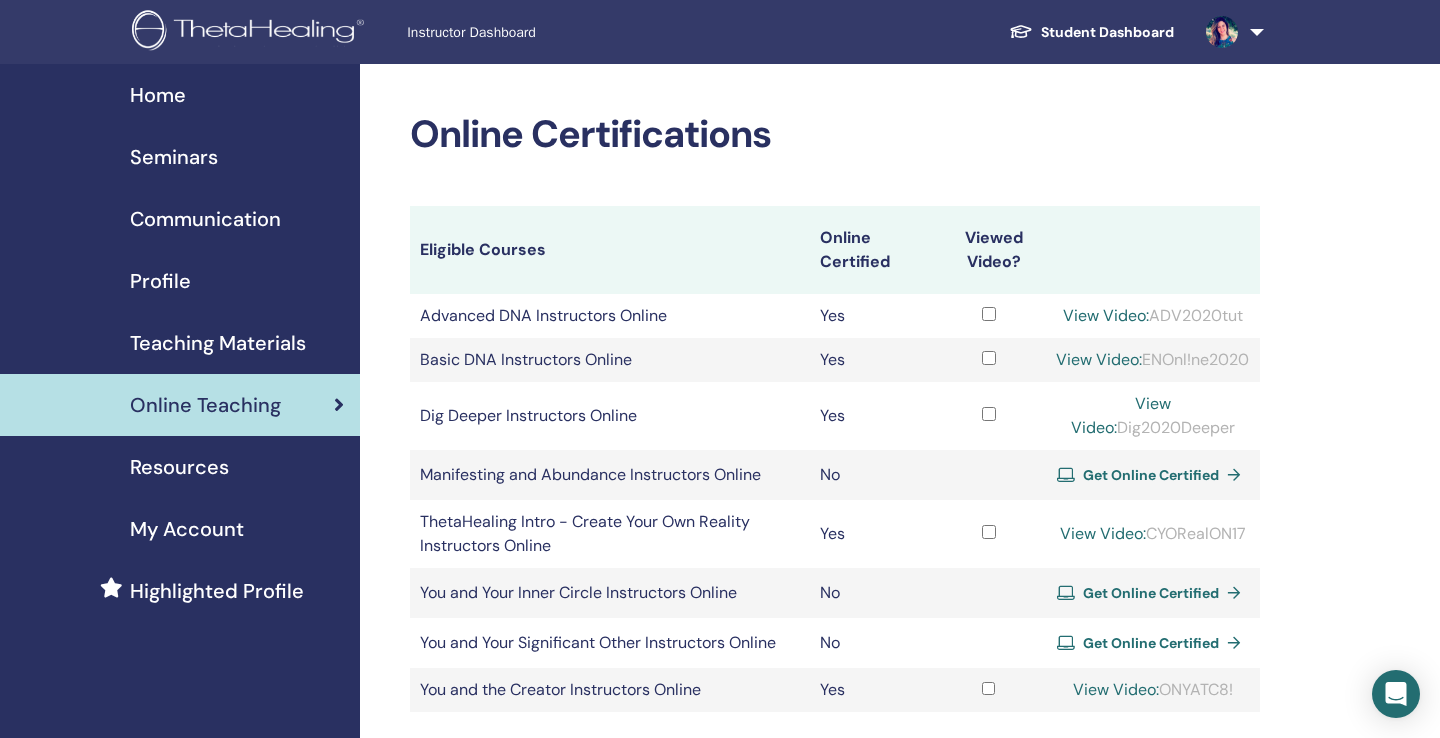 scroll, scrollTop: 0, scrollLeft: 0, axis: both 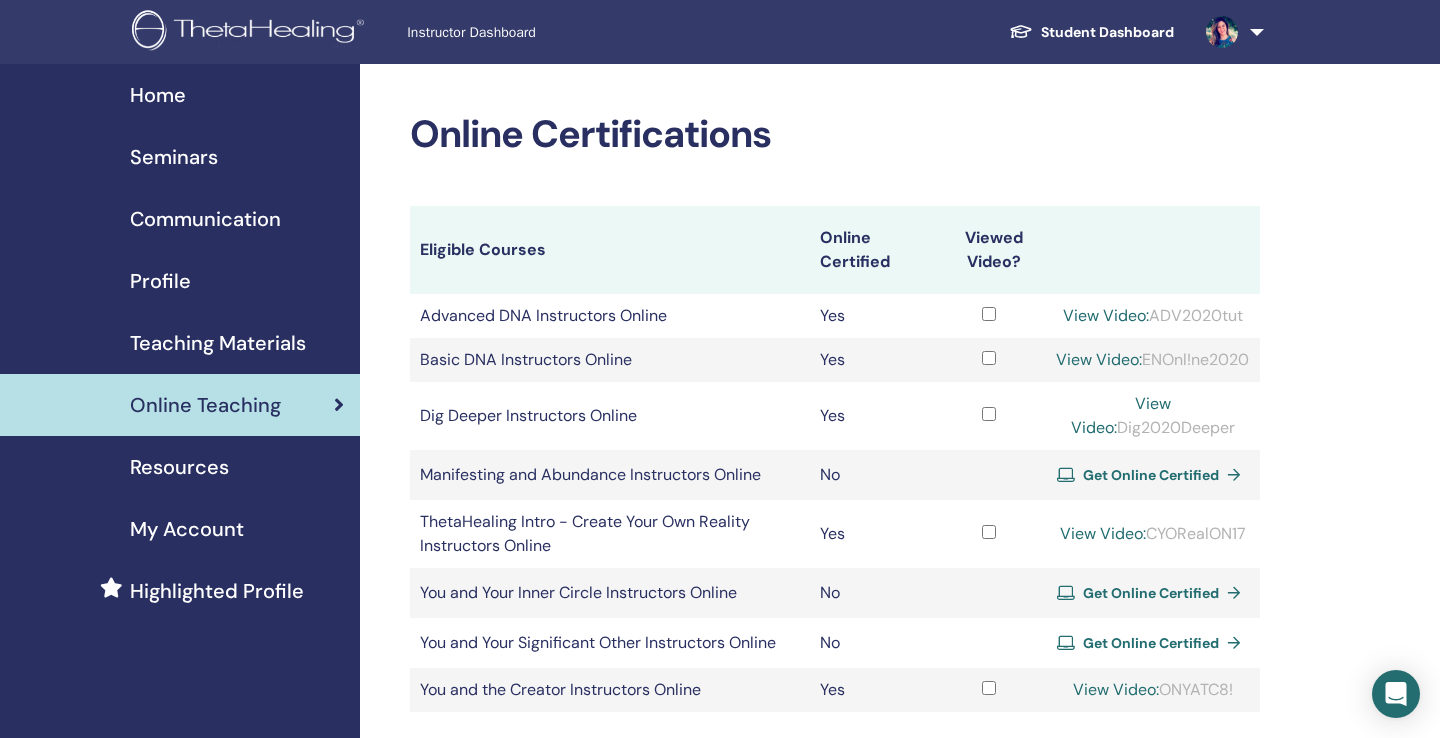 click on "Seminars" at bounding box center (174, 157) 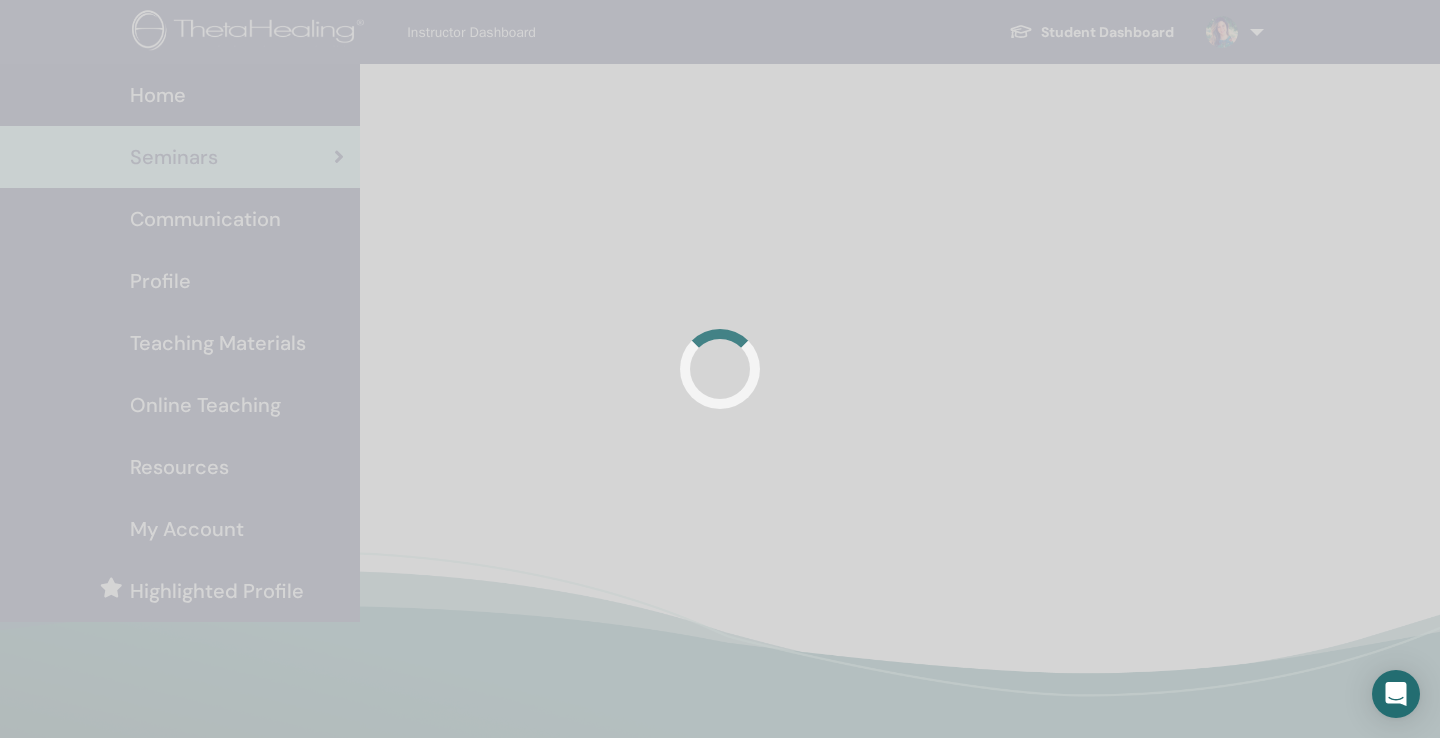 scroll, scrollTop: 0, scrollLeft: 0, axis: both 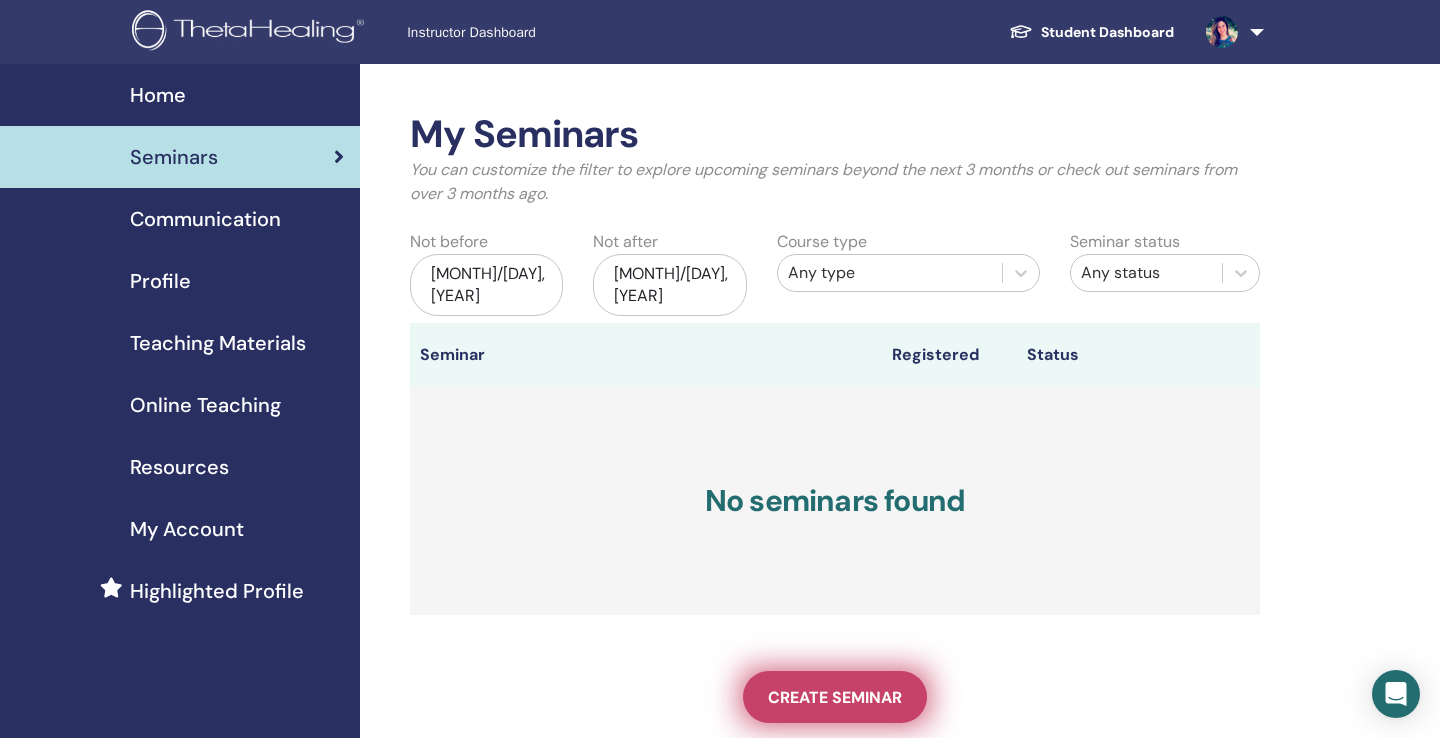 click on "Create seminar" at bounding box center [835, 697] 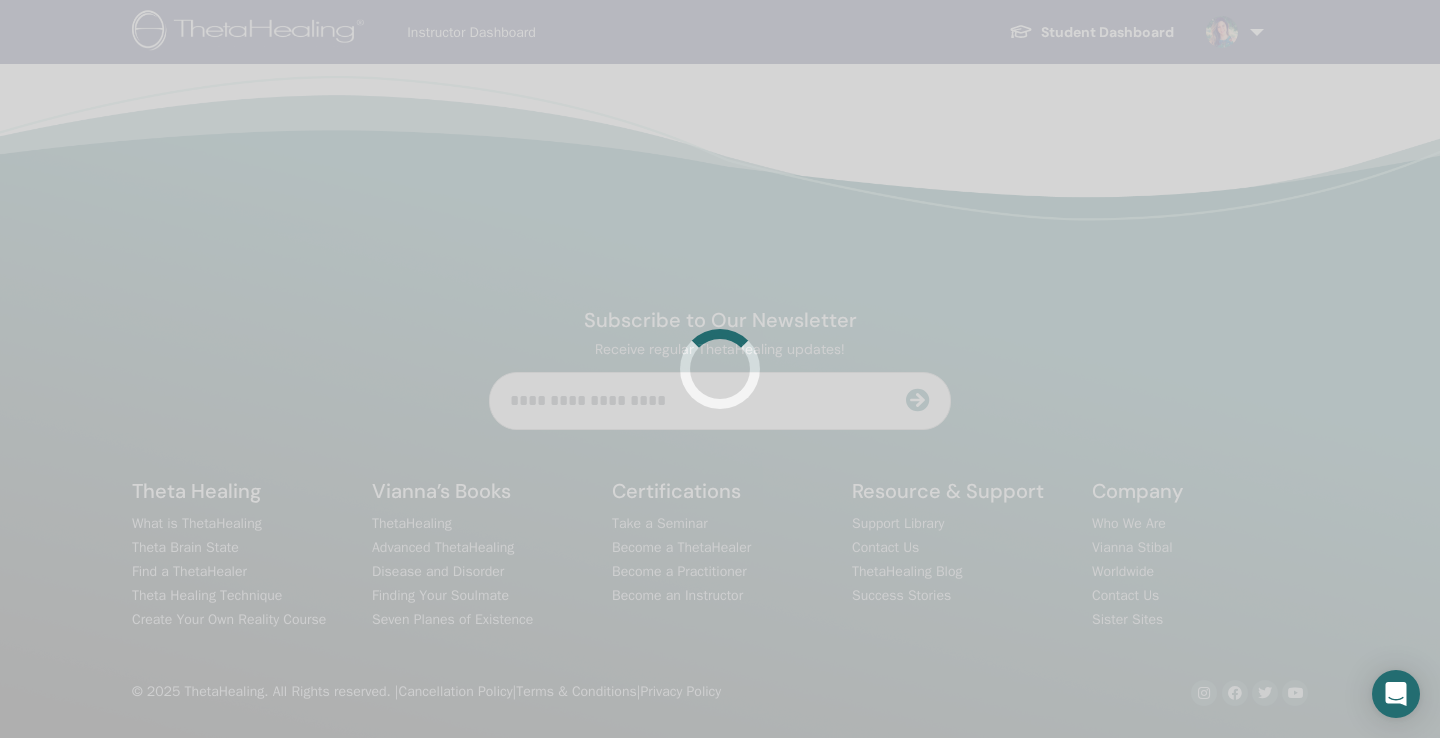 scroll, scrollTop: 0, scrollLeft: 0, axis: both 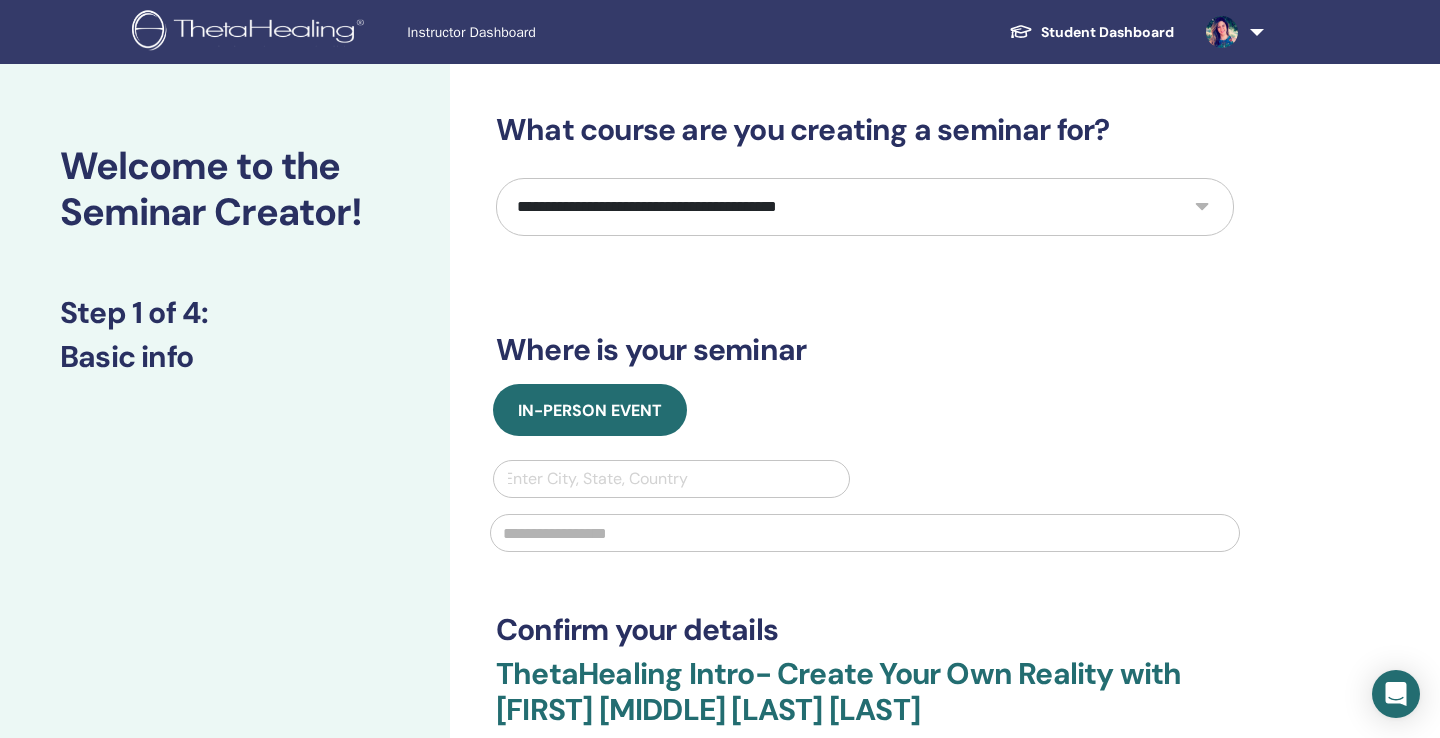 select on "*" 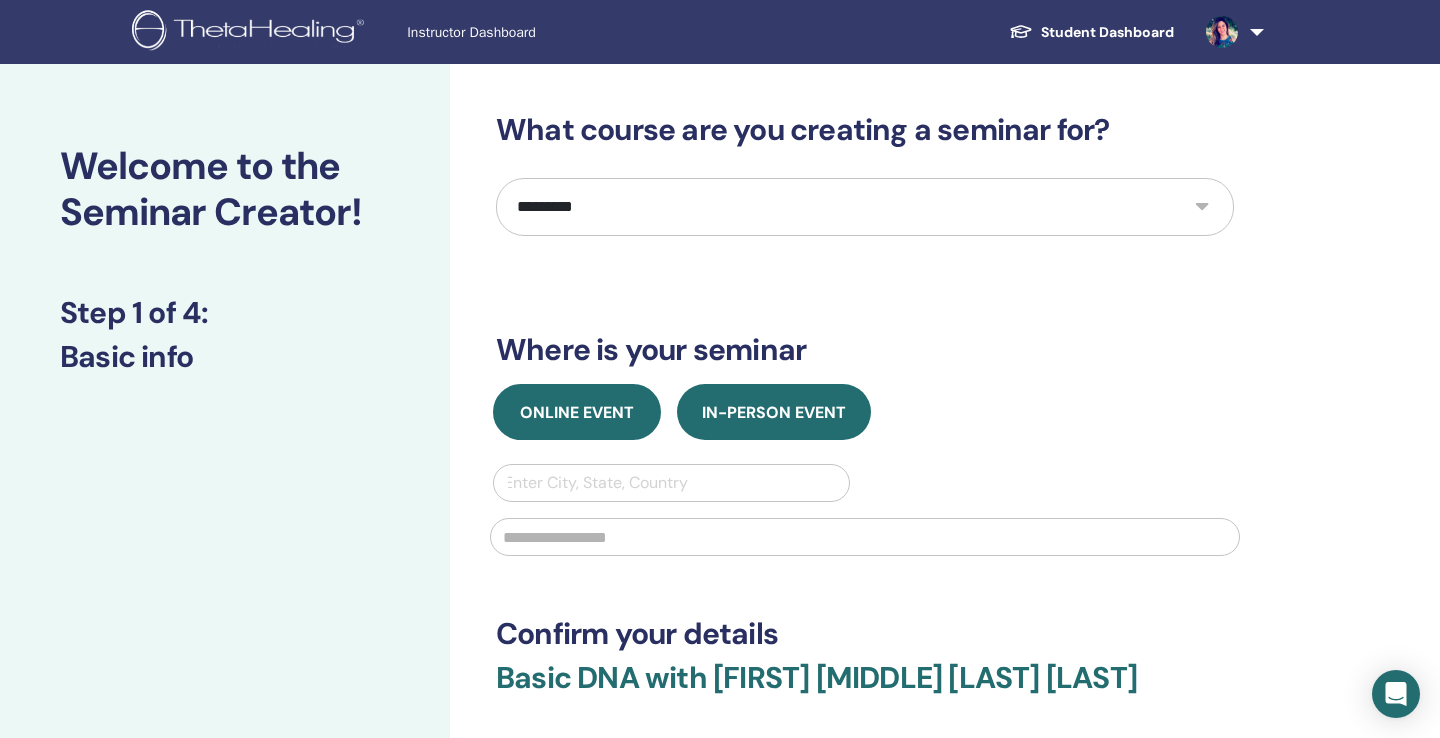 click on "Online Event" at bounding box center [577, 412] 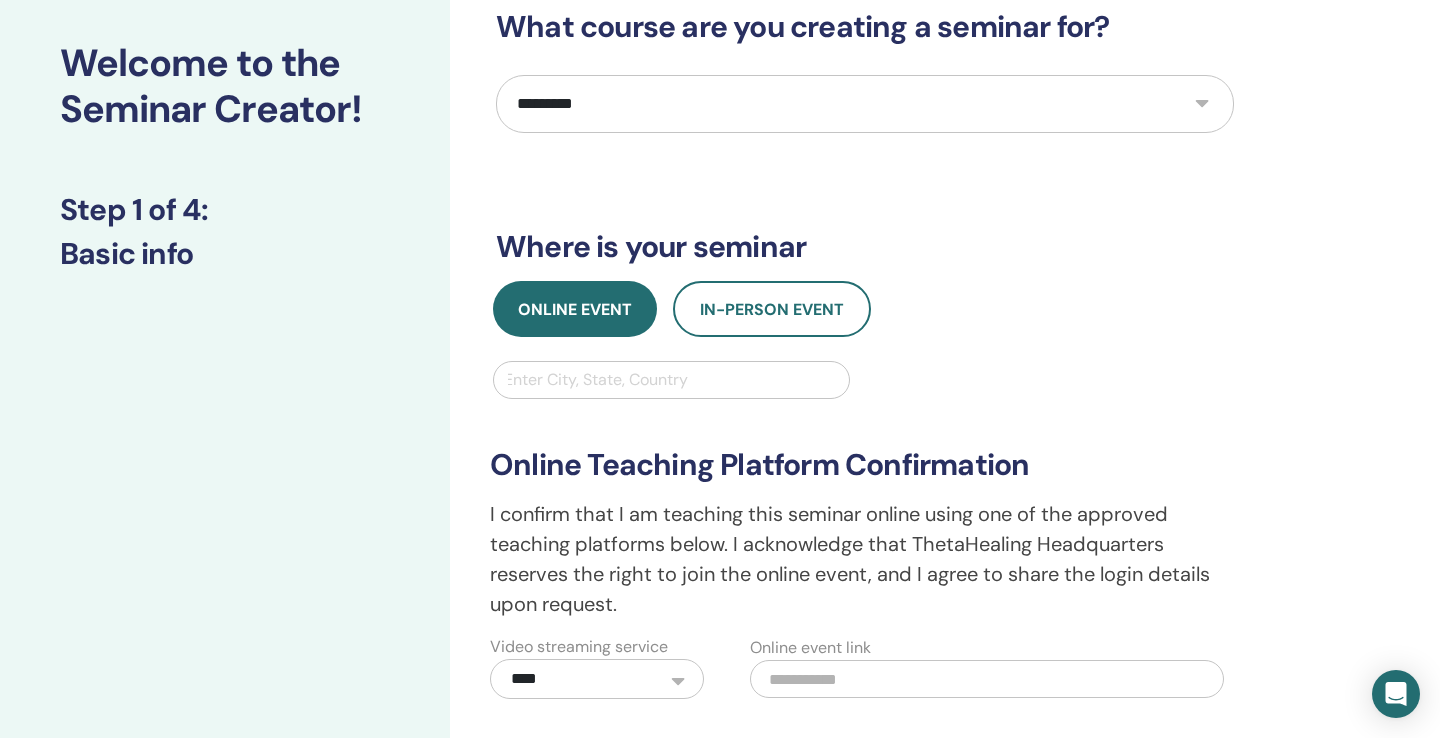 scroll, scrollTop: 102, scrollLeft: 0, axis: vertical 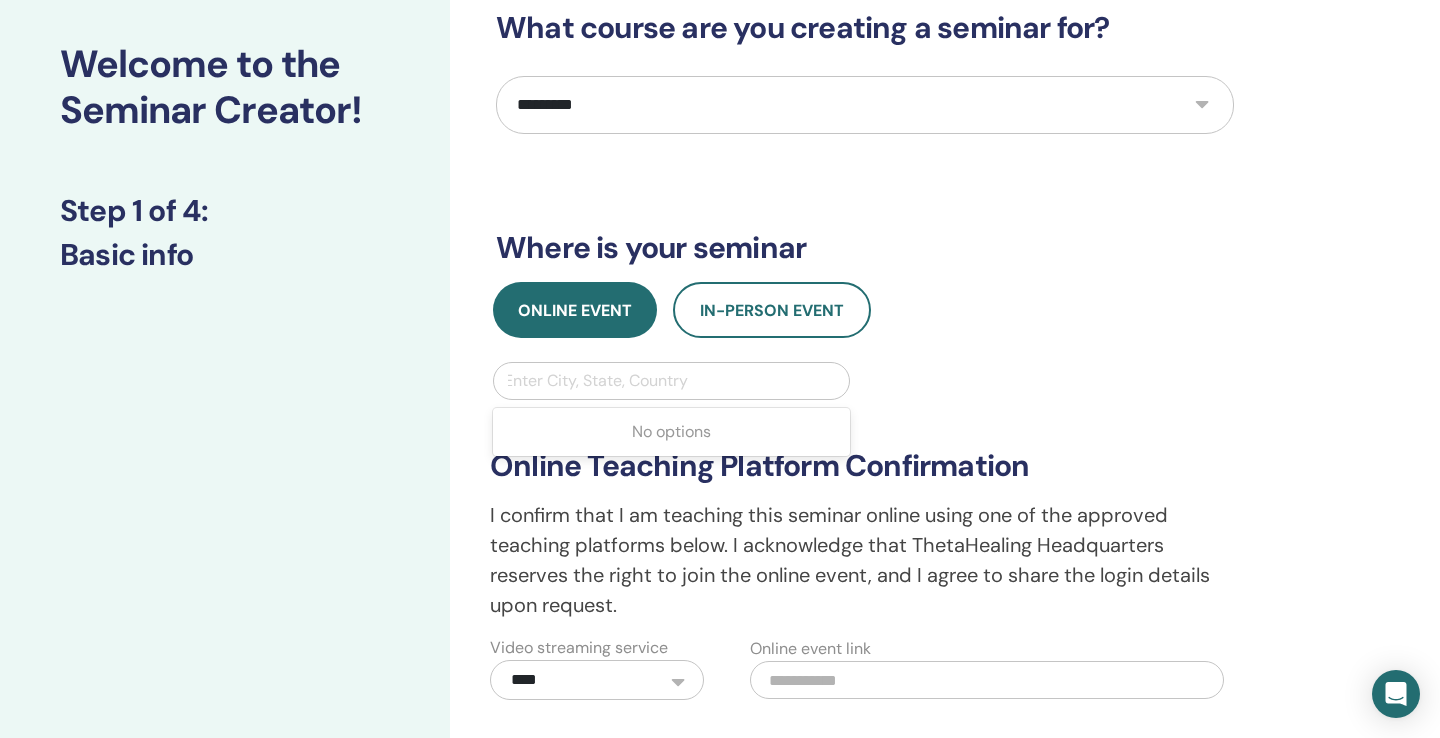 click on "Enter City, State, Country" at bounding box center (671, 381) 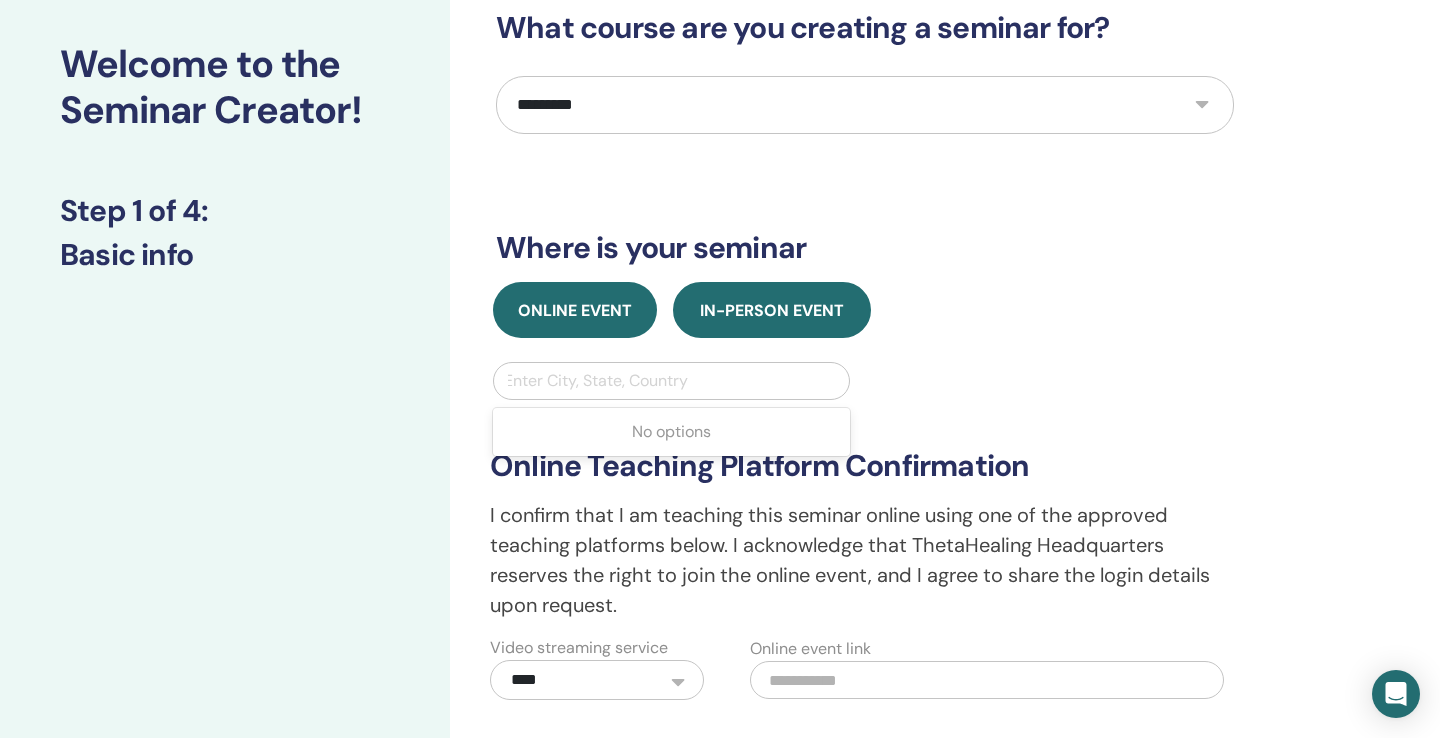click on "In-Person Event" at bounding box center [772, 310] 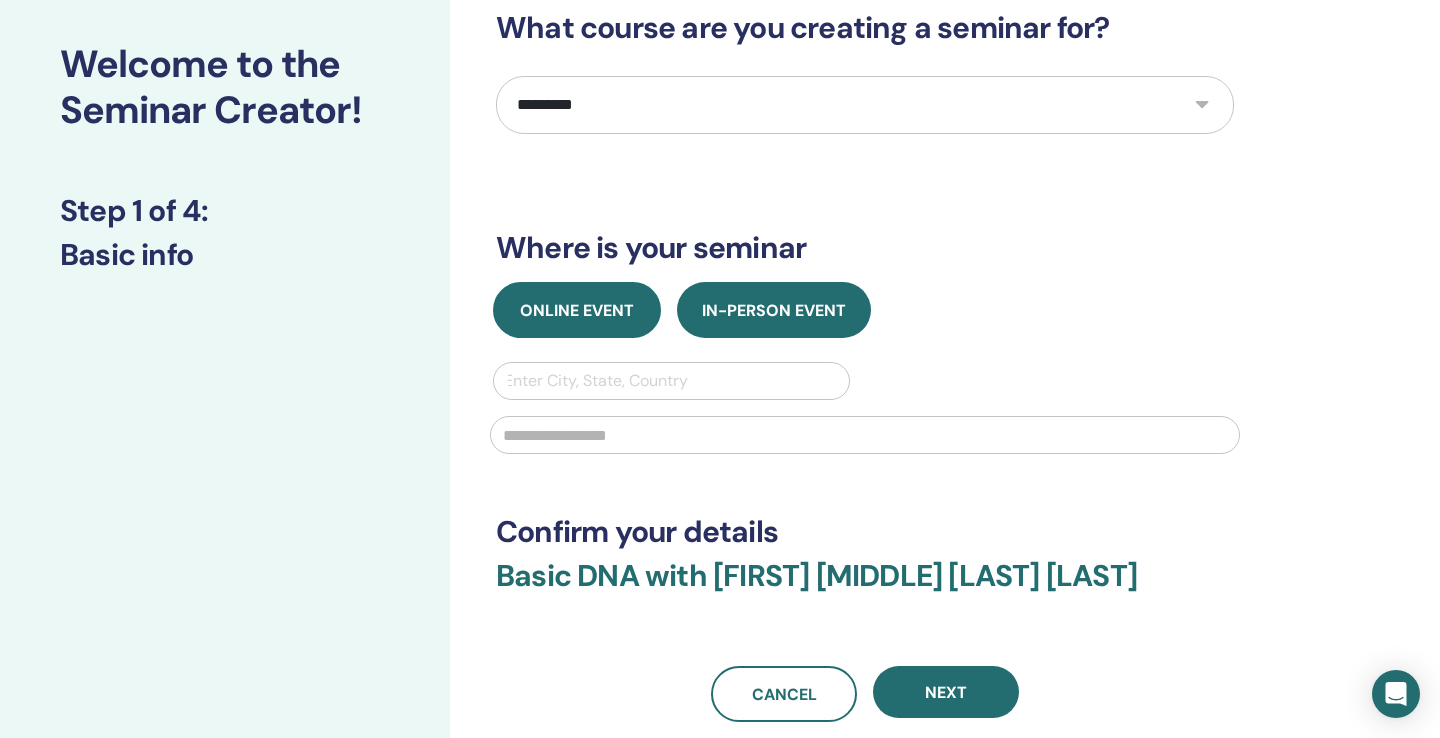 click on "Online Event" at bounding box center (577, 310) 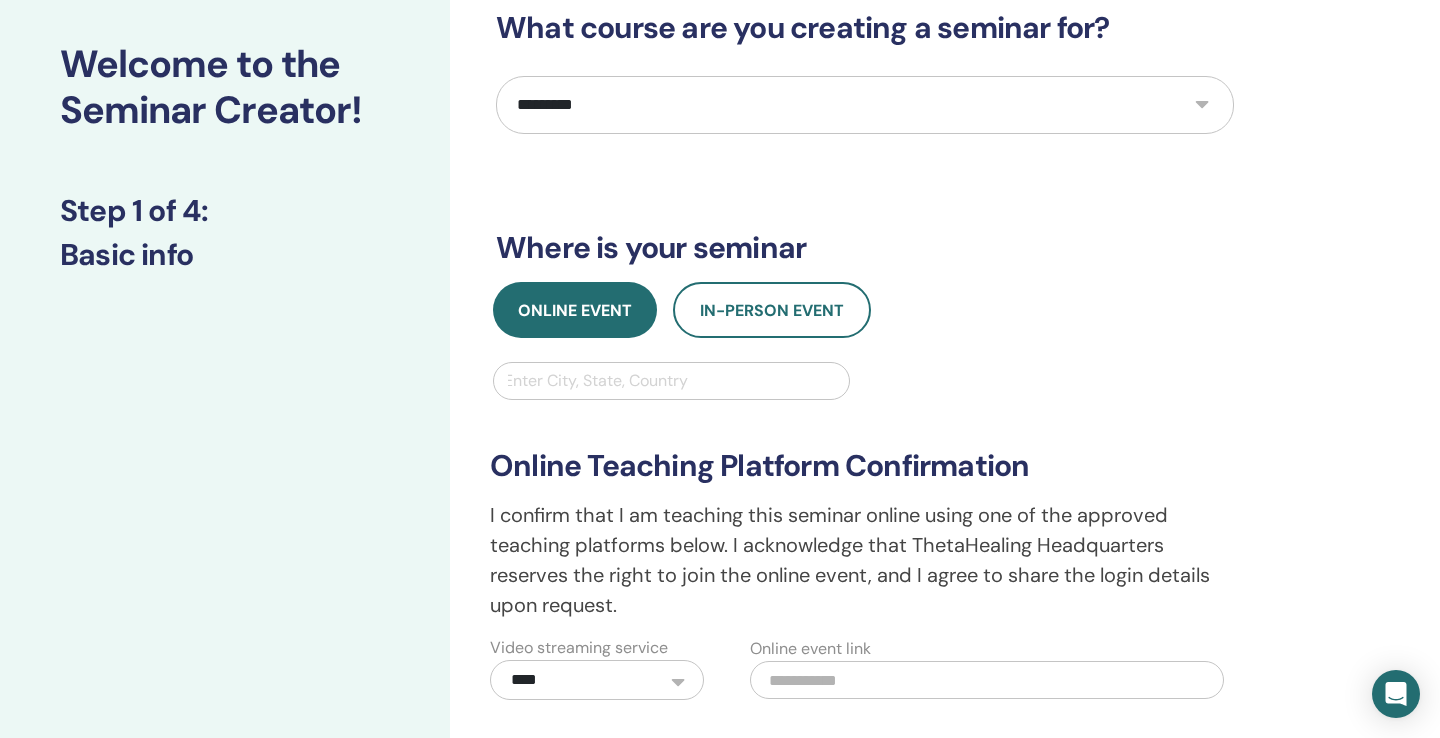click at bounding box center [671, 381] 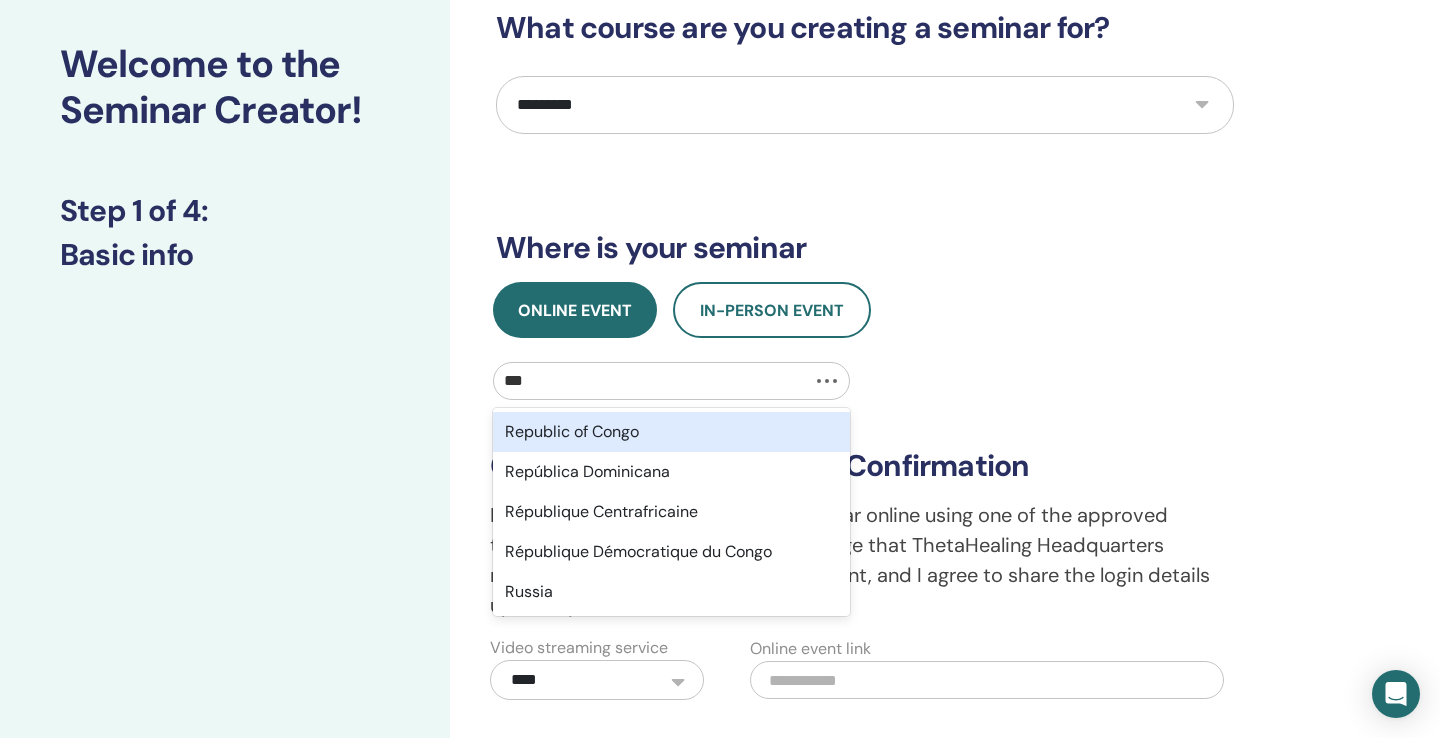 type on "***" 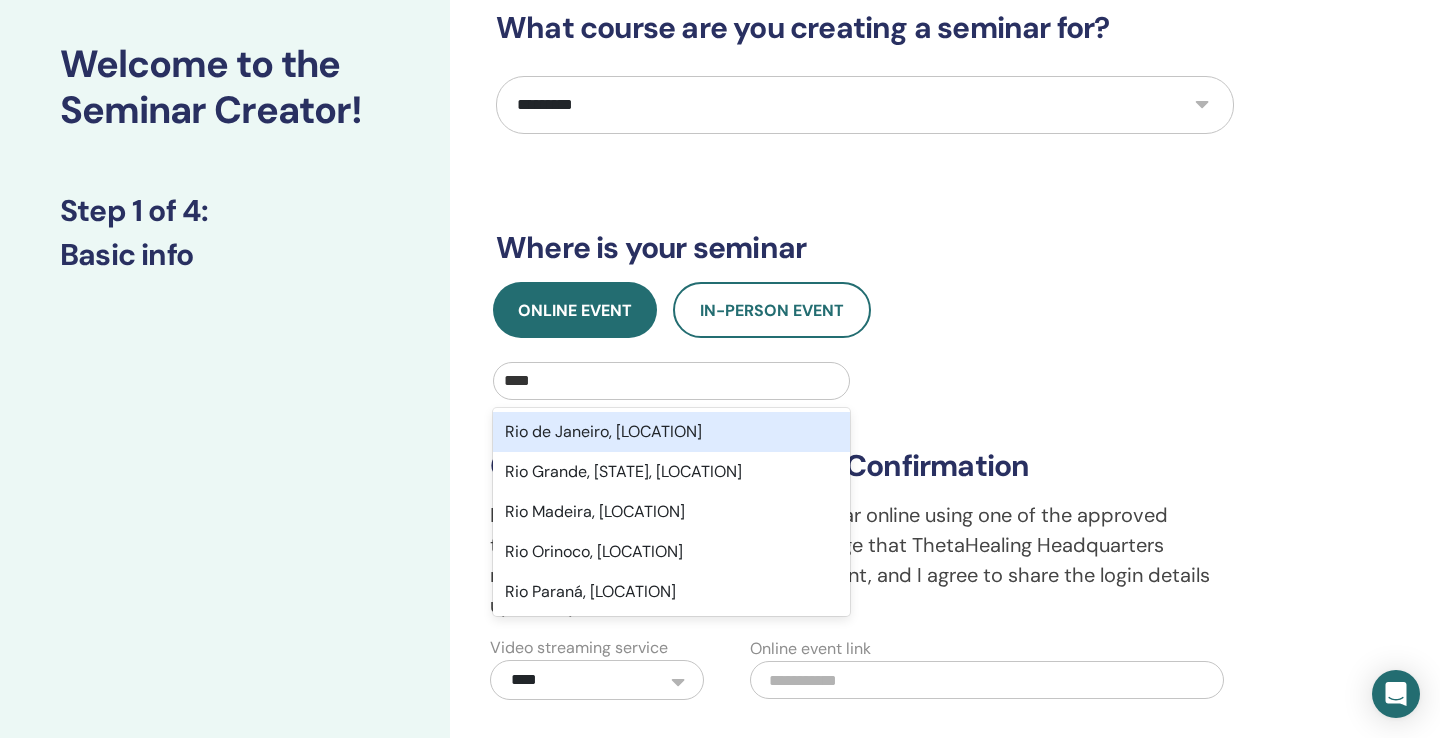 click on "Rio de Janeiro, BRA" at bounding box center [671, 432] 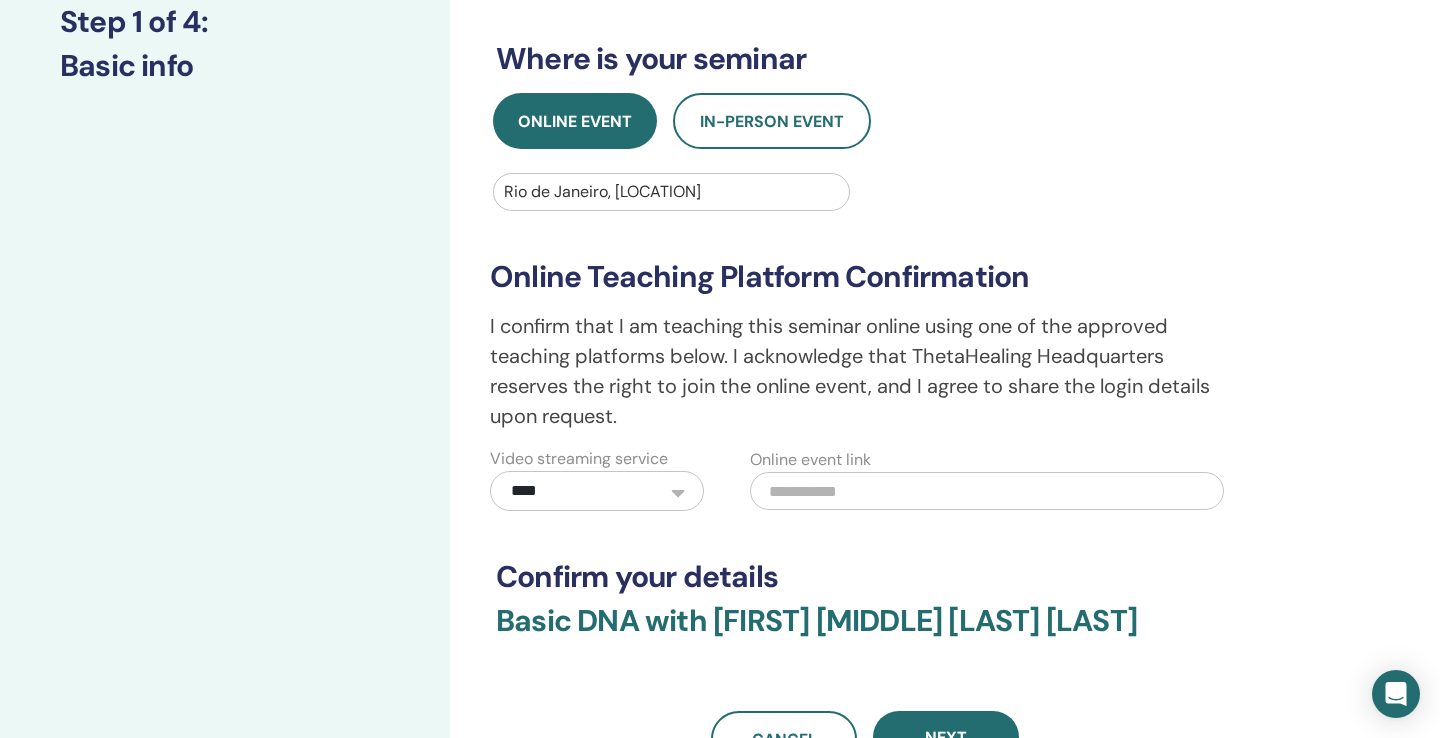 scroll, scrollTop: 315, scrollLeft: 0, axis: vertical 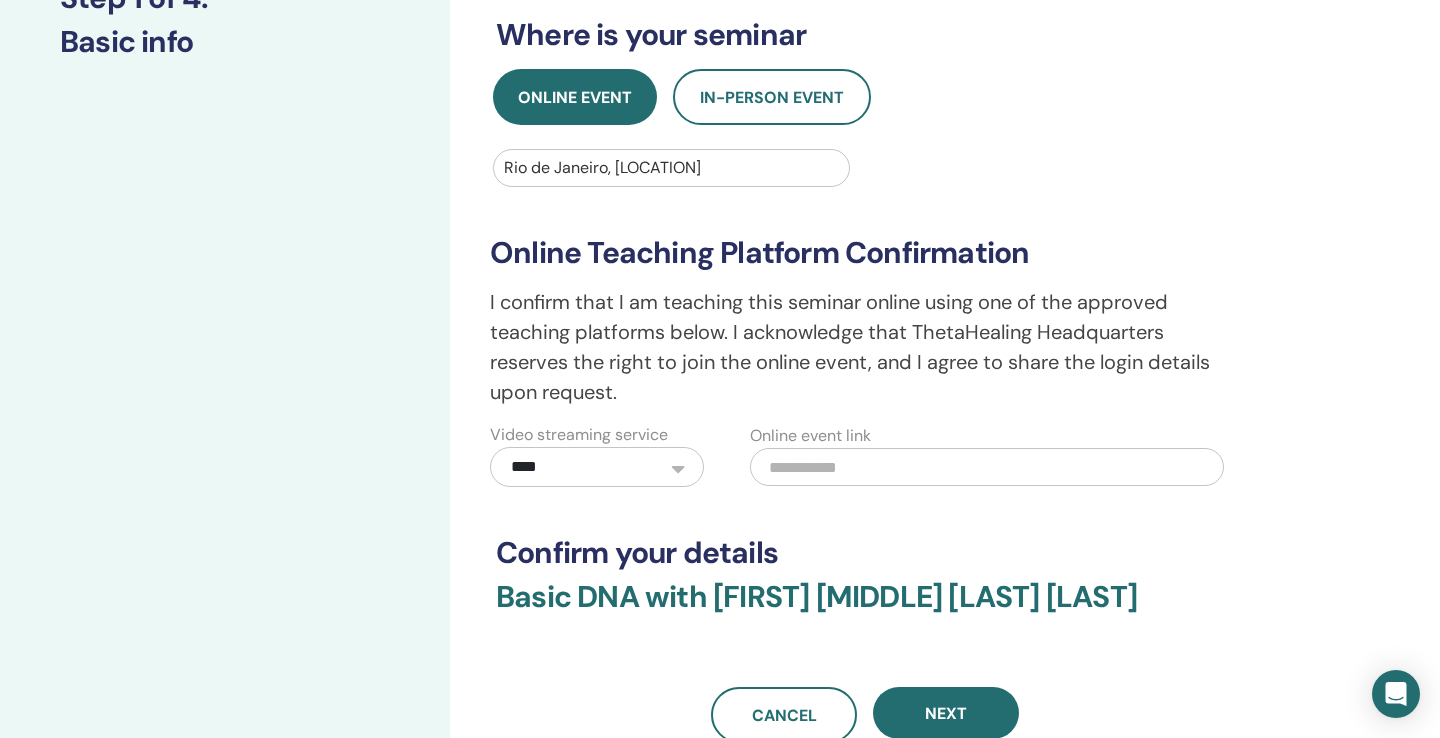 click at bounding box center [987, 467] 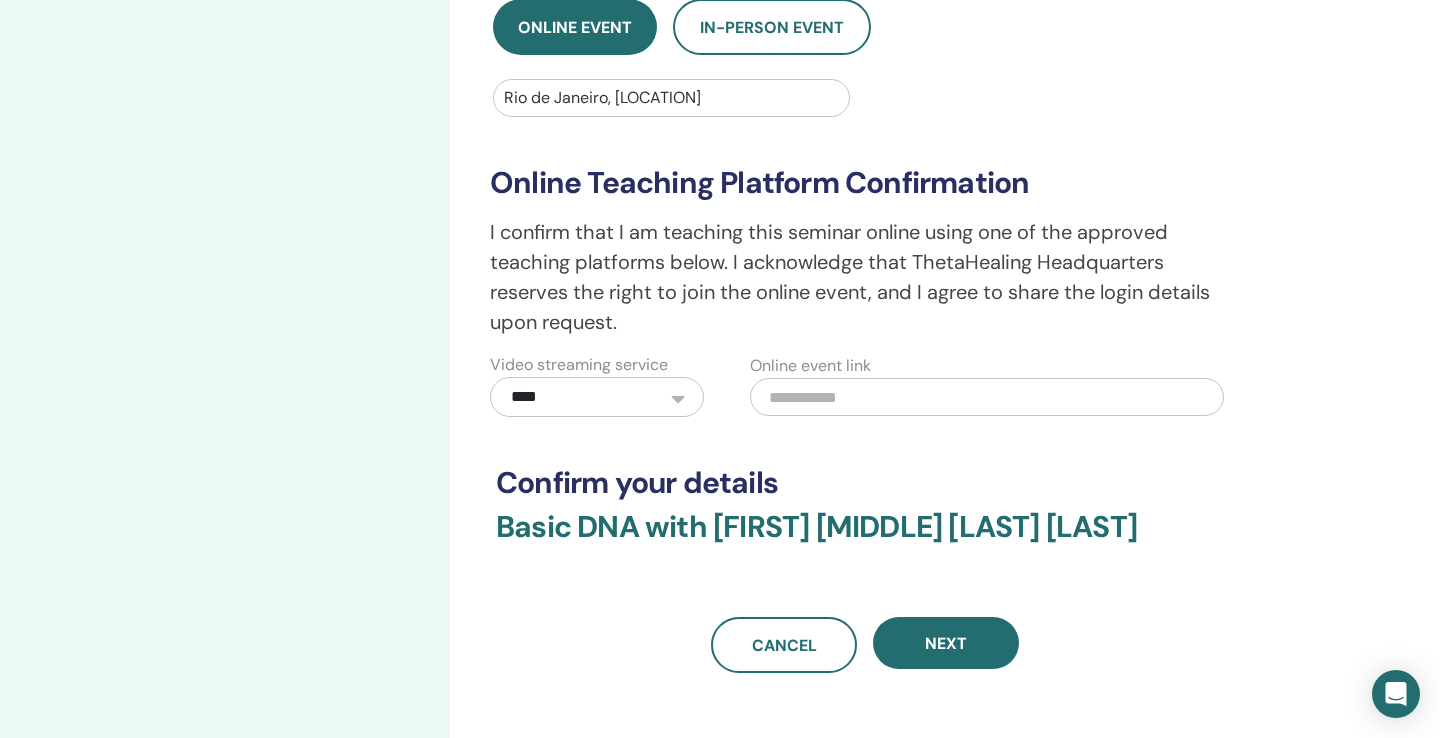 scroll, scrollTop: 385, scrollLeft: 0, axis: vertical 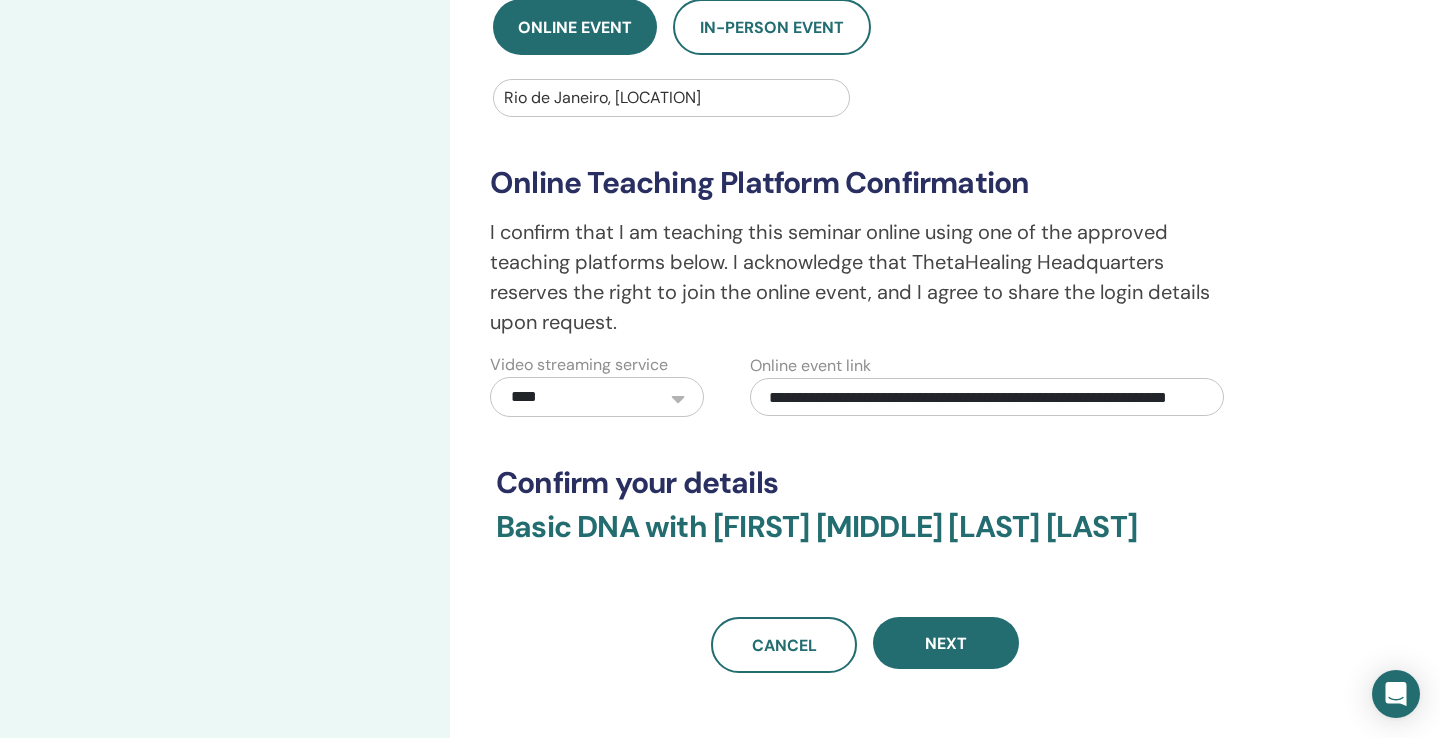 drag, startPoint x: 1201, startPoint y: 396, endPoint x: 728, endPoint y: 382, distance: 473.20715 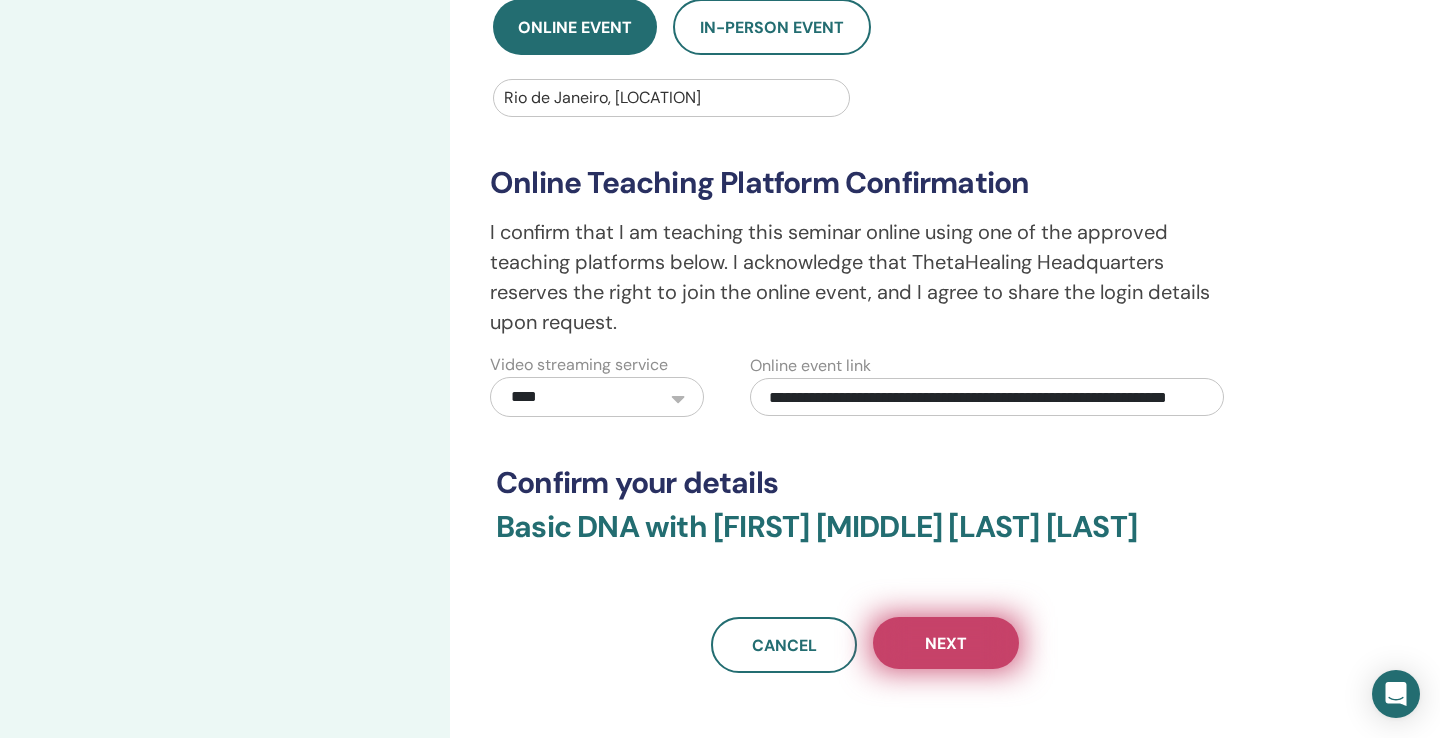 type on "**********" 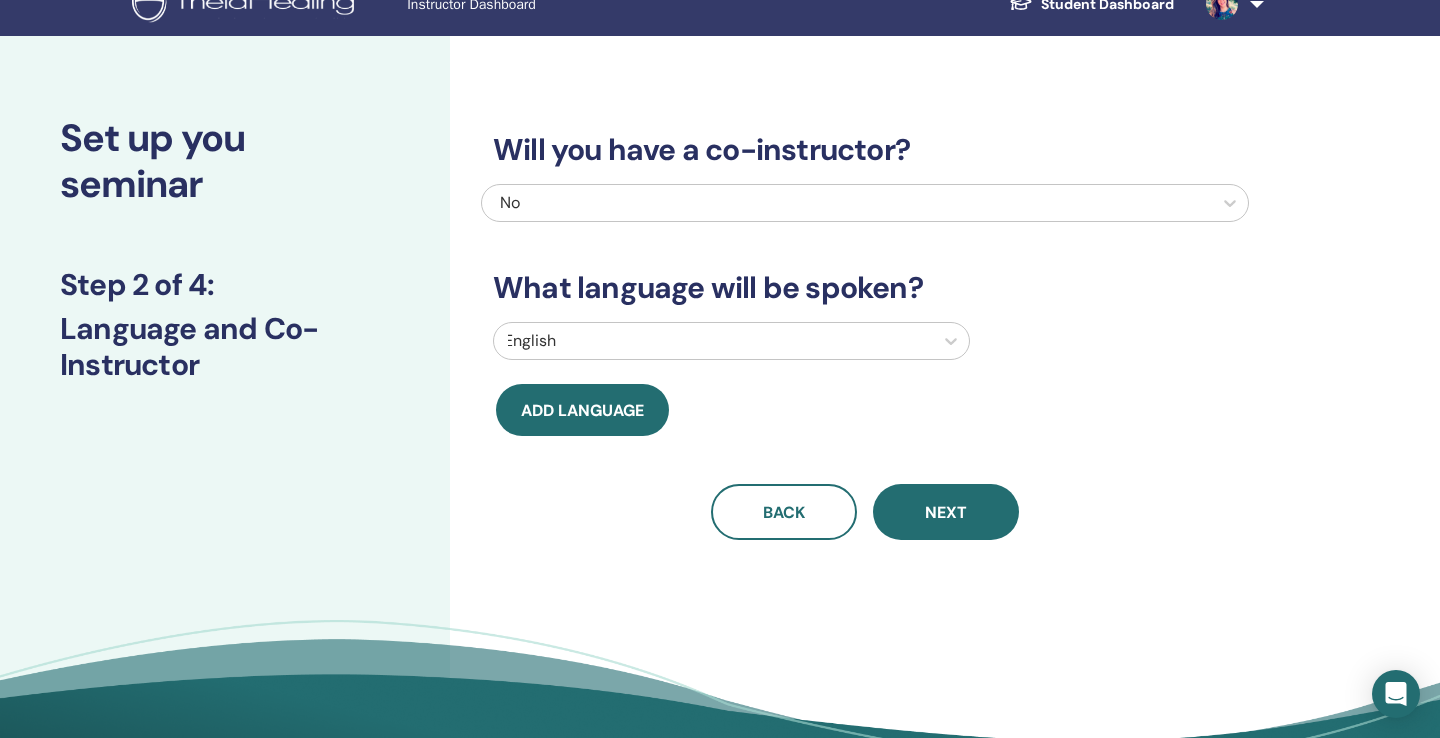 scroll, scrollTop: 0, scrollLeft: 0, axis: both 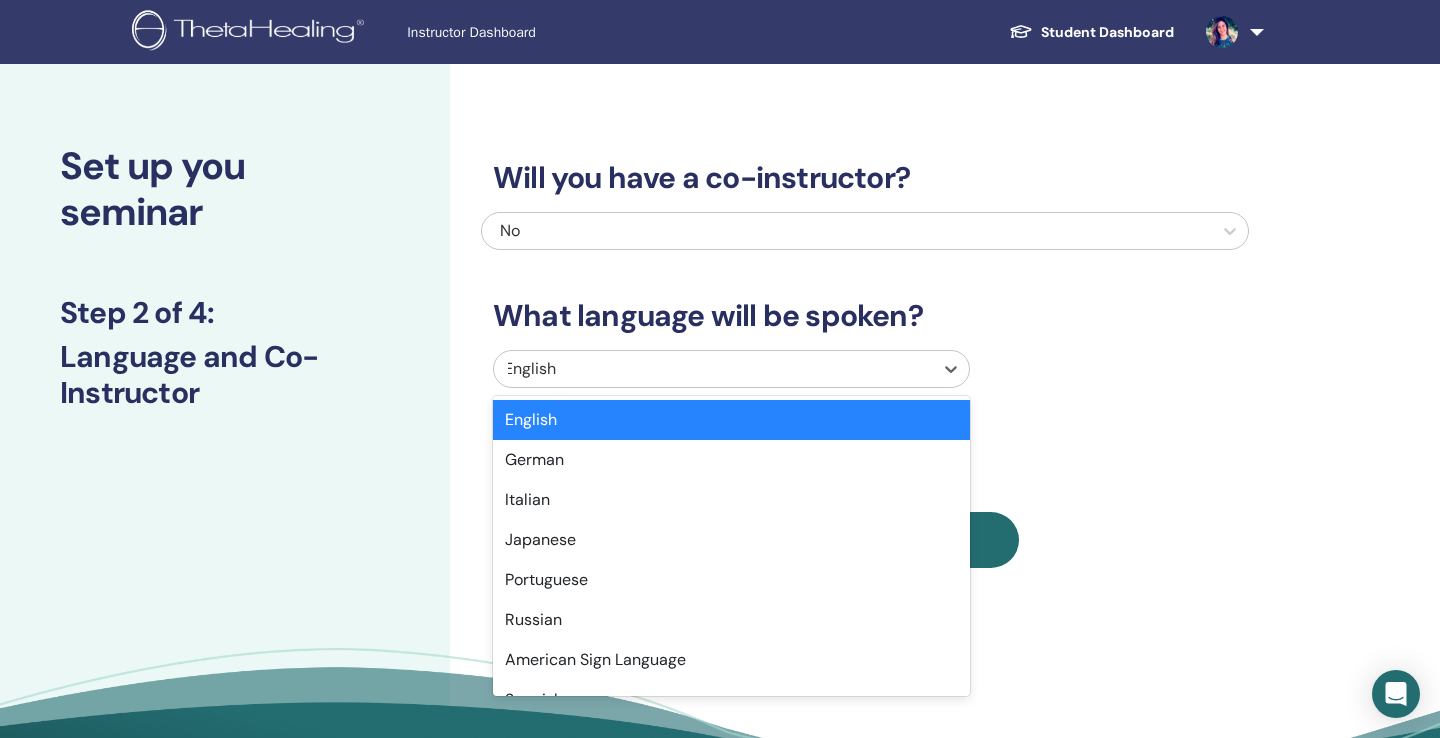 click at bounding box center [713, 369] 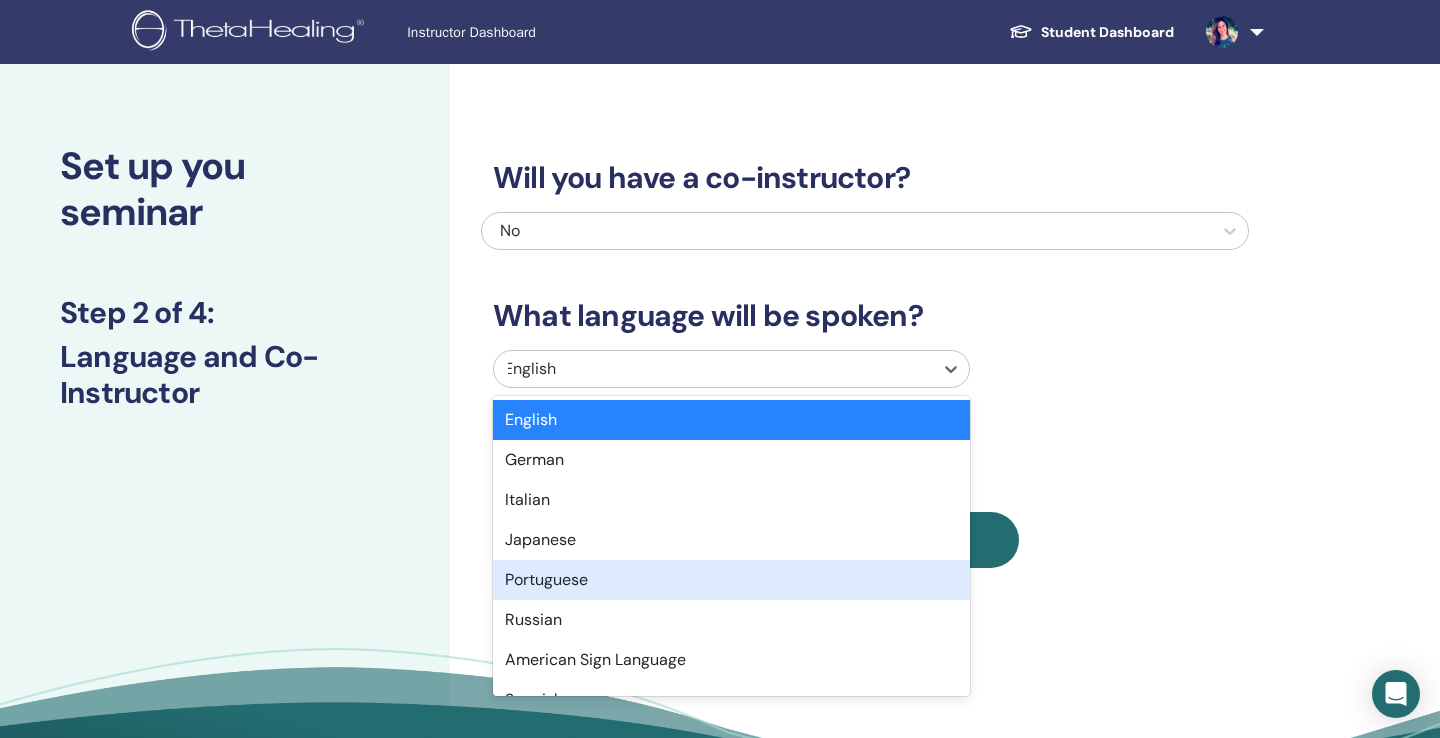 click on "Portuguese" at bounding box center (731, 580) 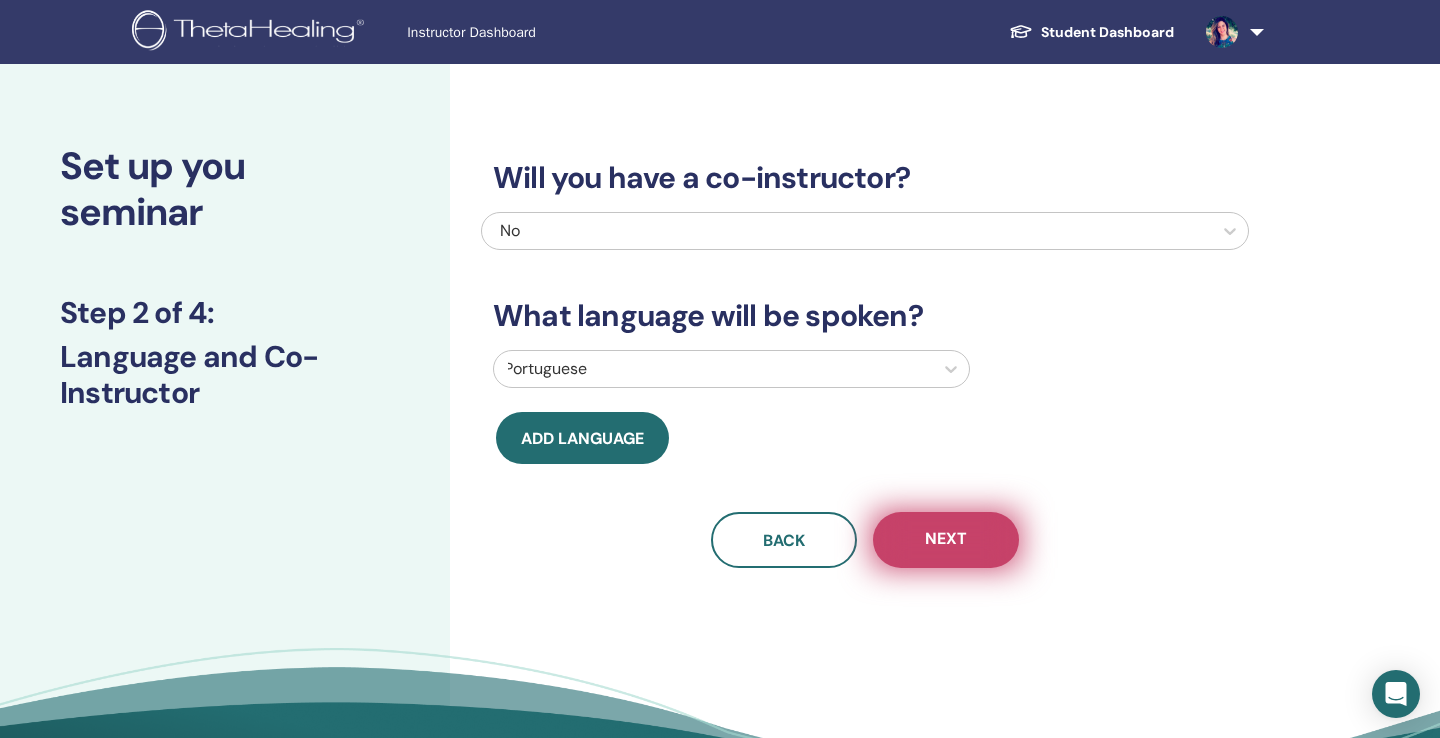 click on "Next" at bounding box center (946, 540) 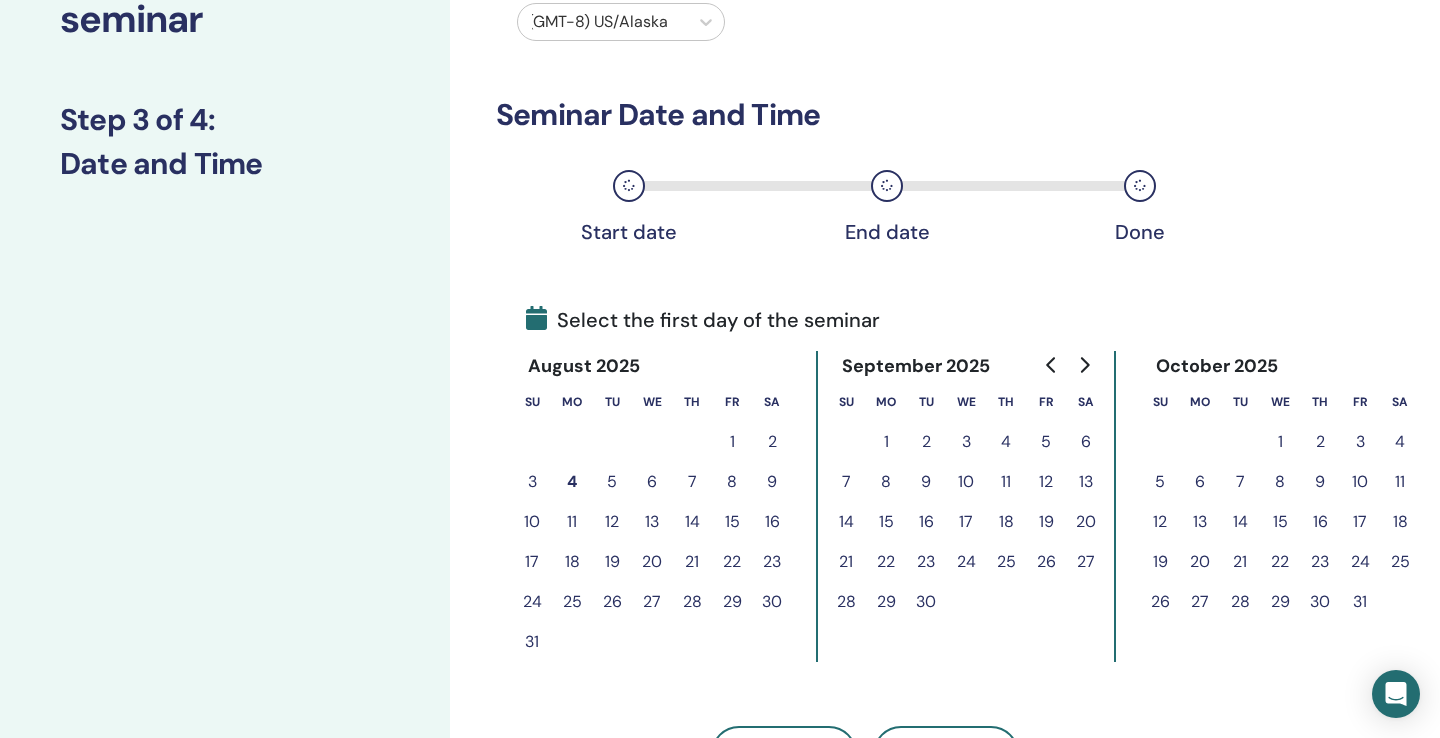 scroll, scrollTop: 195, scrollLeft: 0, axis: vertical 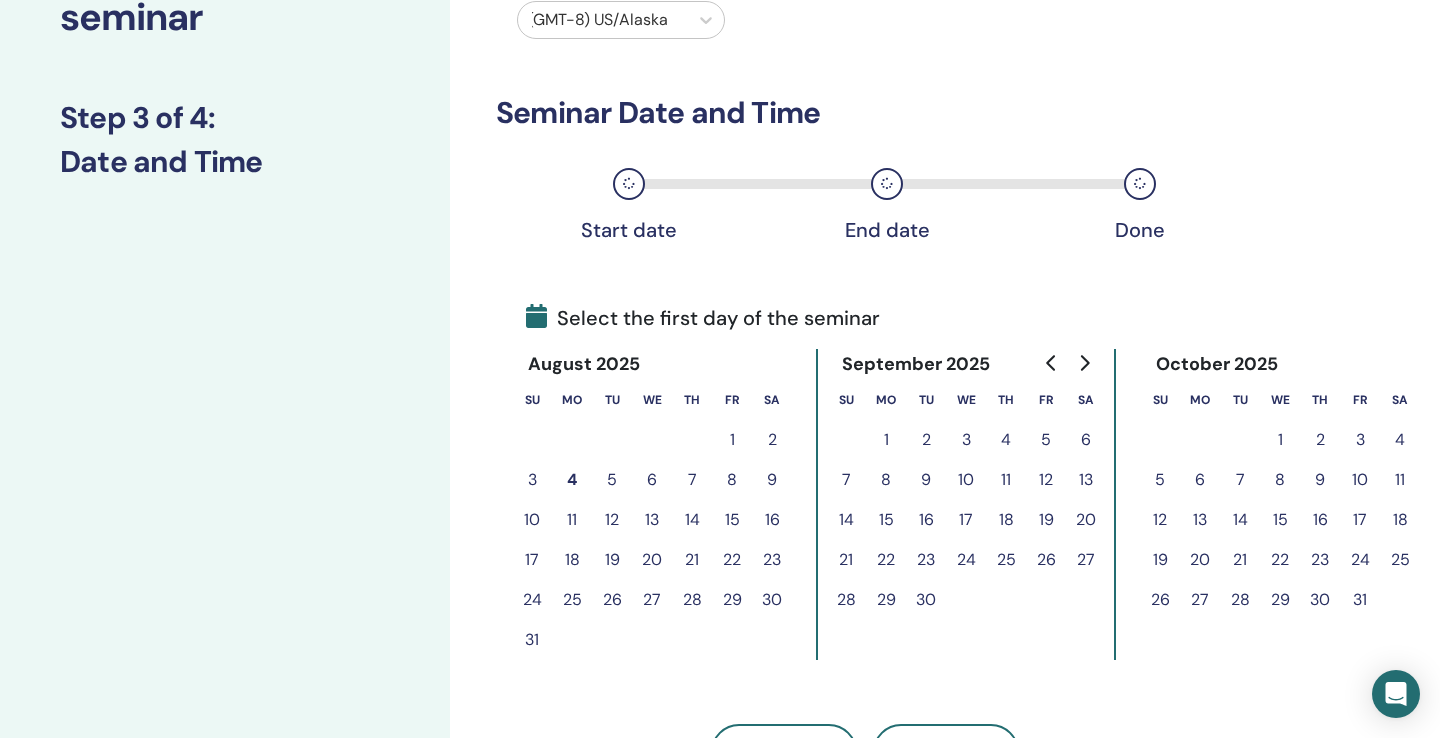 click on "22" at bounding box center (732, 560) 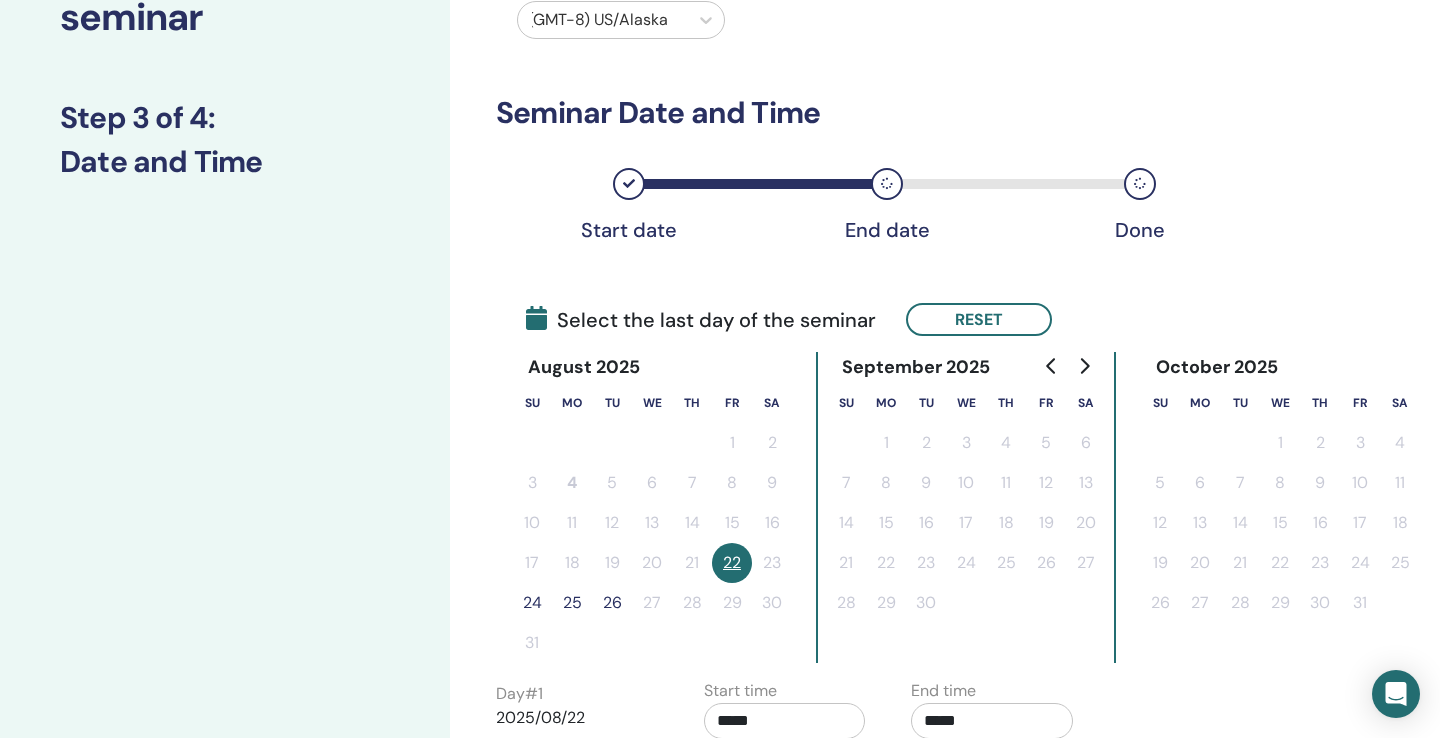 click on "24" at bounding box center [532, 603] 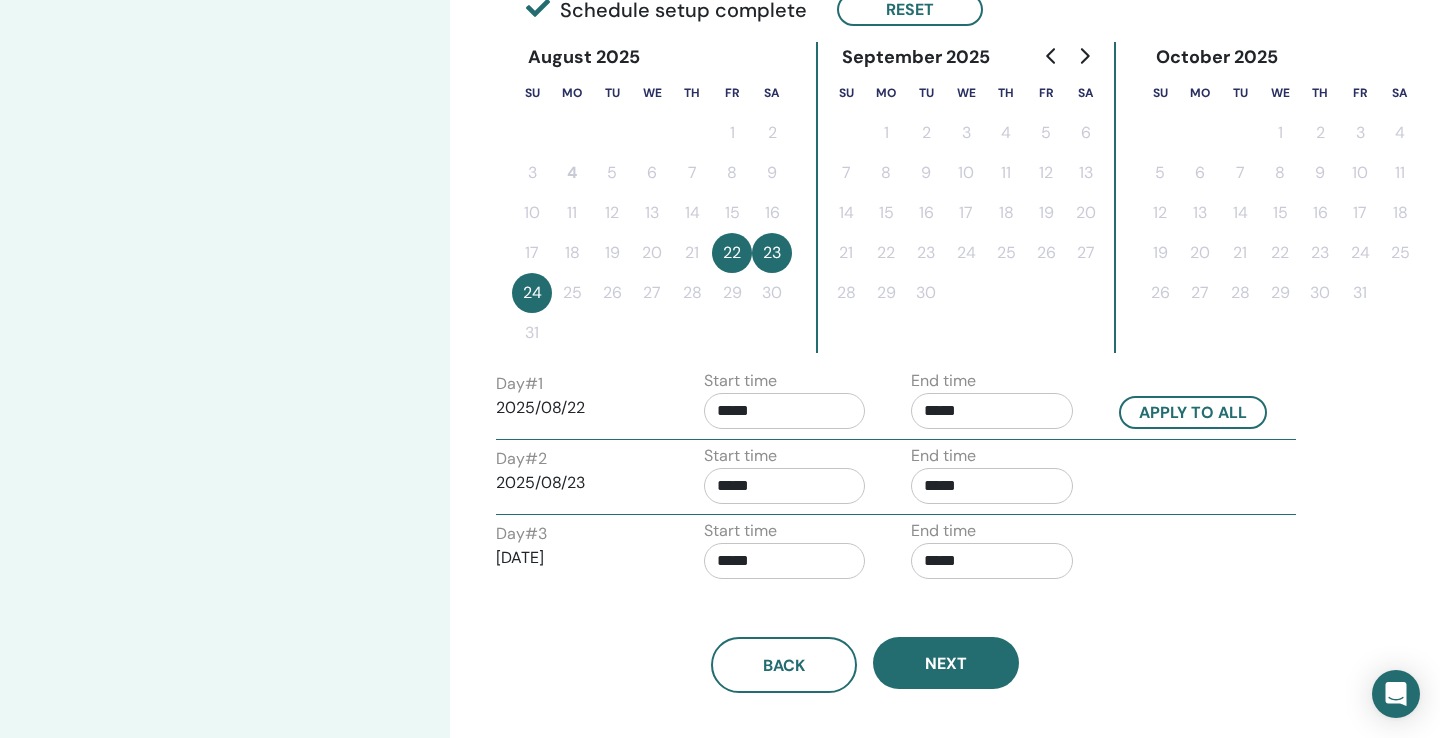 scroll, scrollTop: 507, scrollLeft: 0, axis: vertical 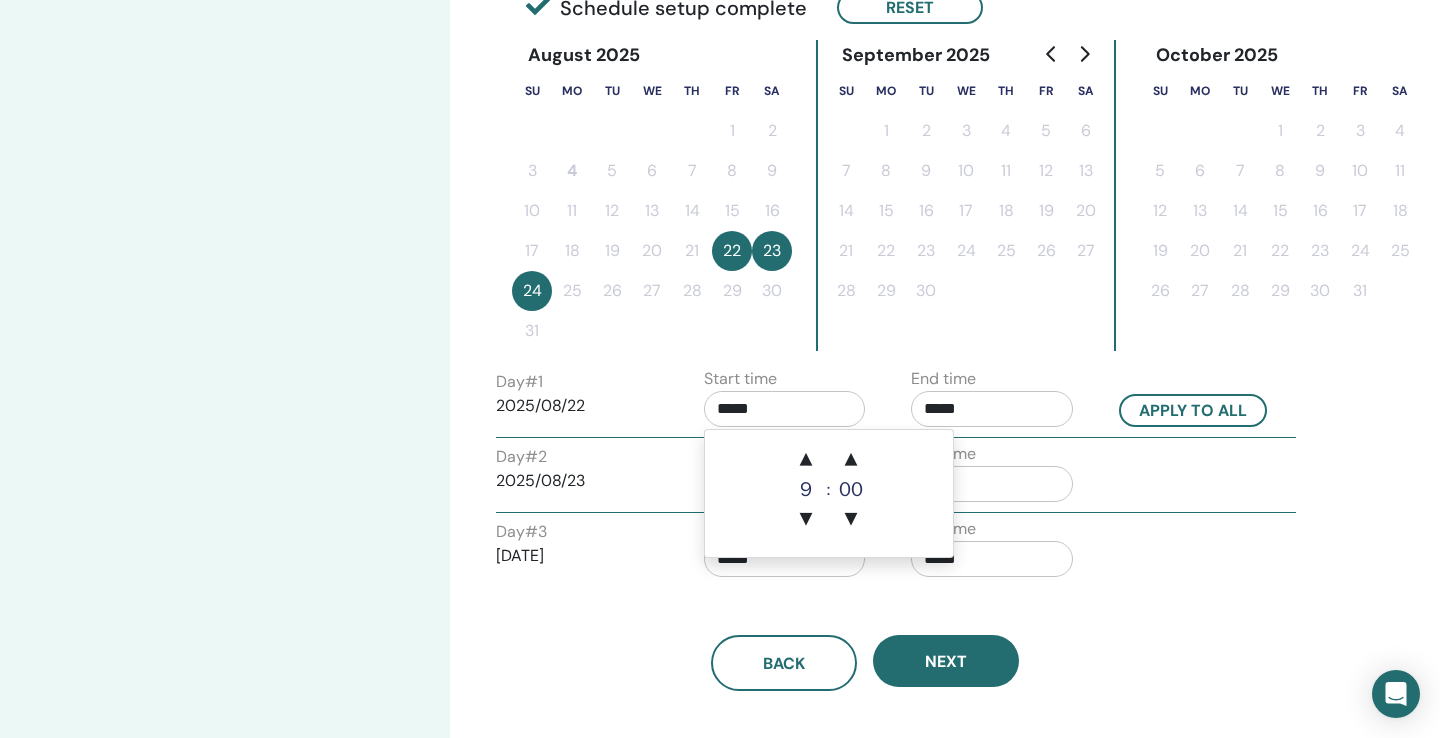 click on "*****" at bounding box center (785, 409) 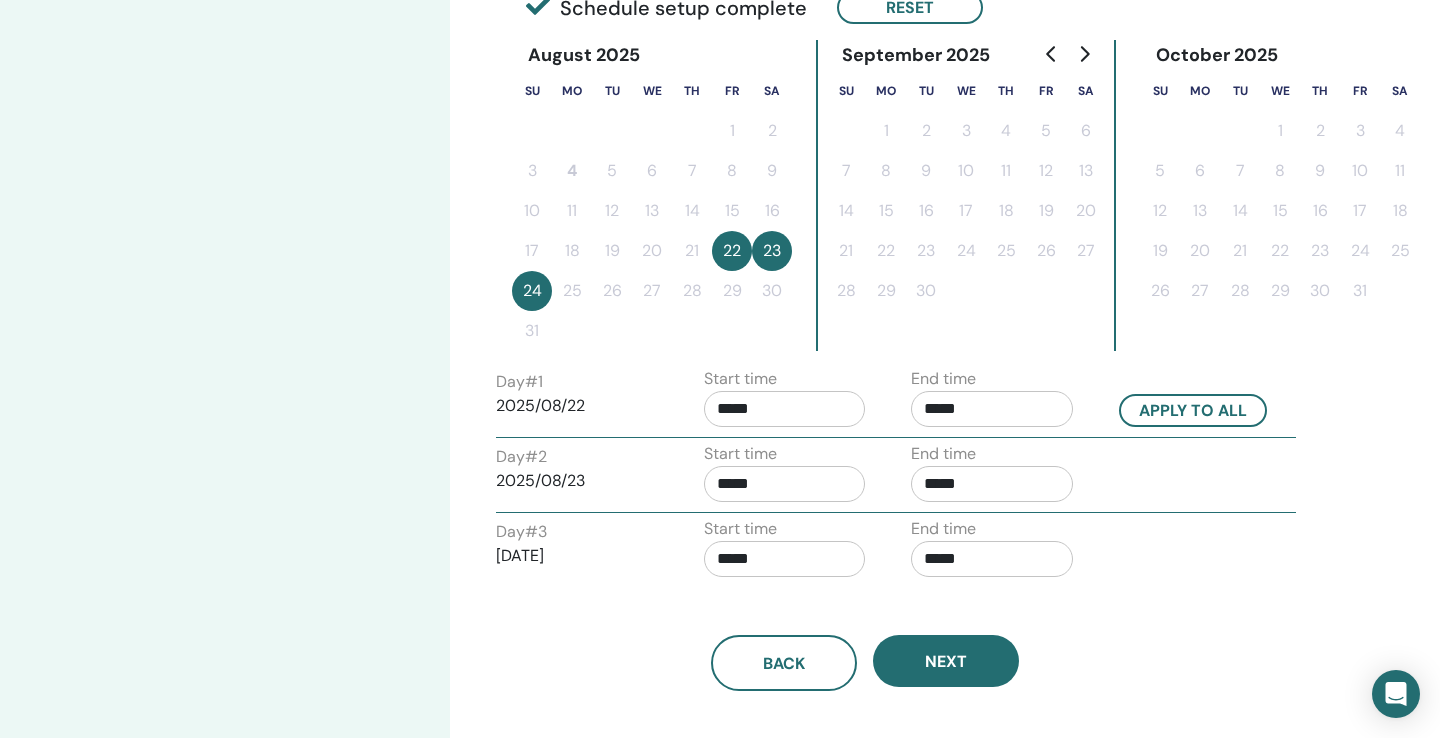 click on "*****" at bounding box center [785, 409] 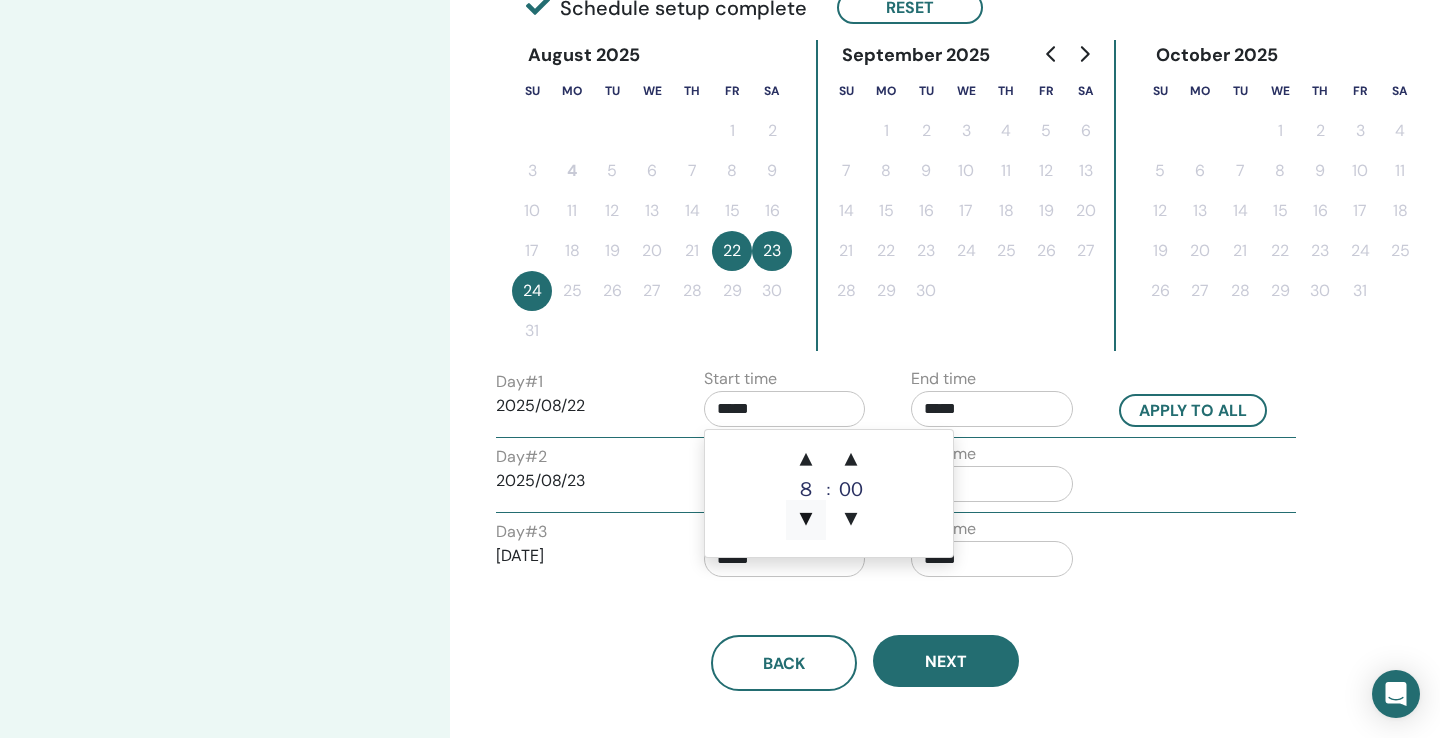 click on "▼" at bounding box center (806, 520) 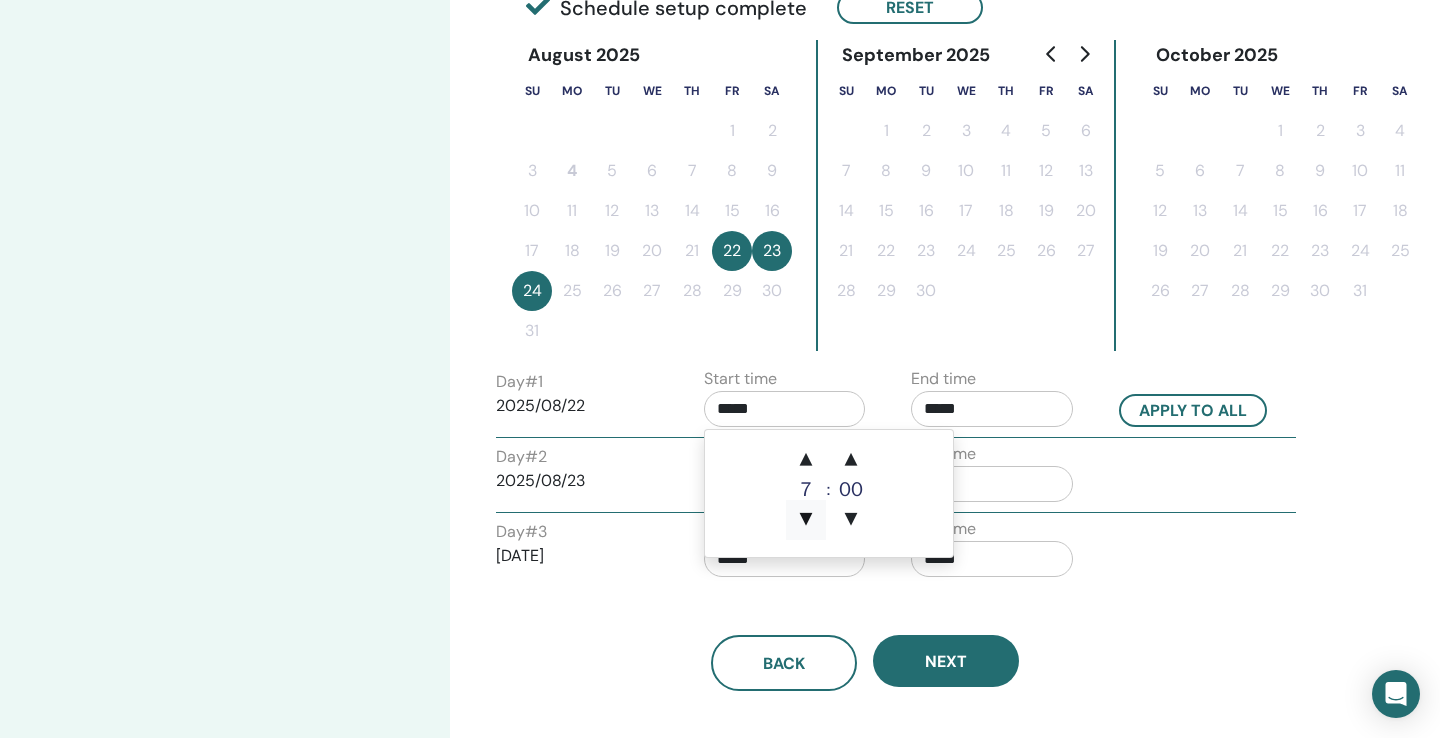 click on "▼" at bounding box center (806, 520) 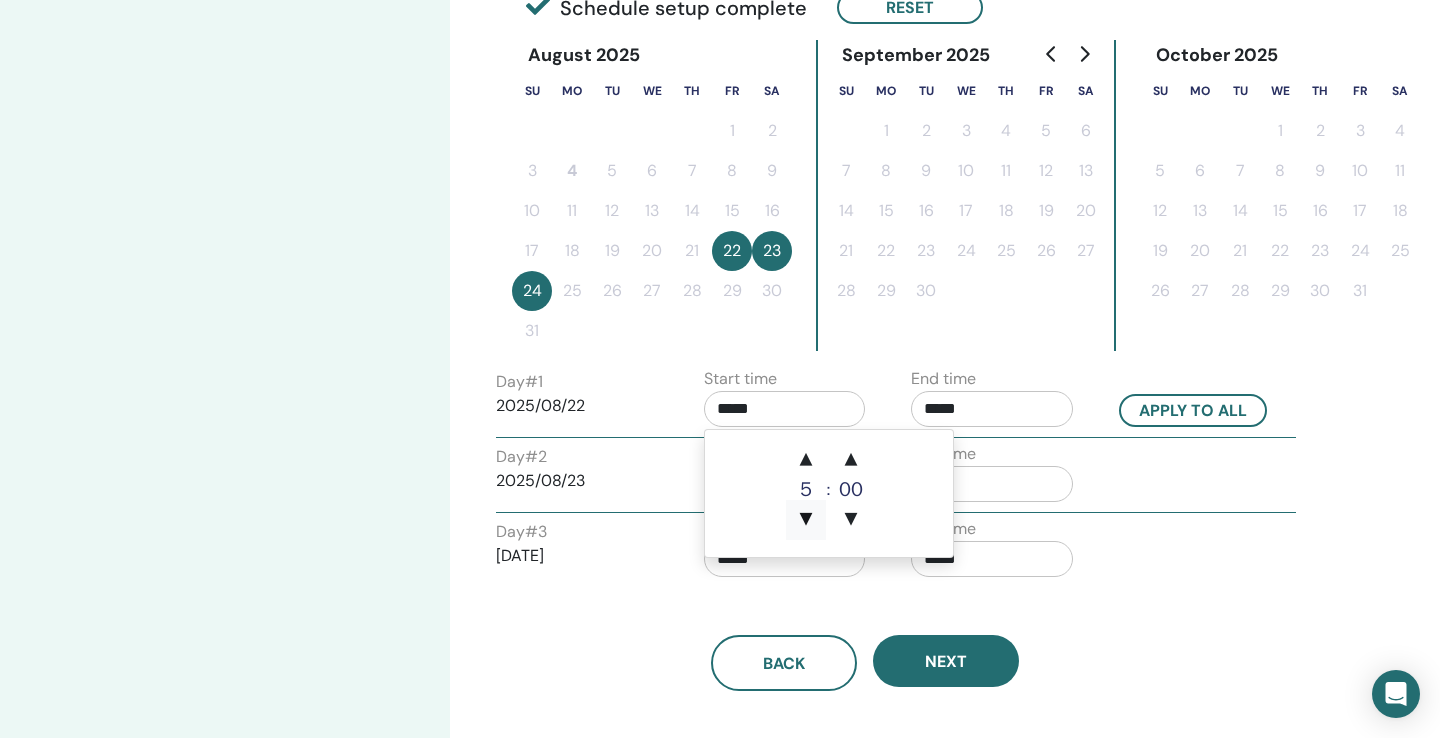 click on "▼" at bounding box center (806, 520) 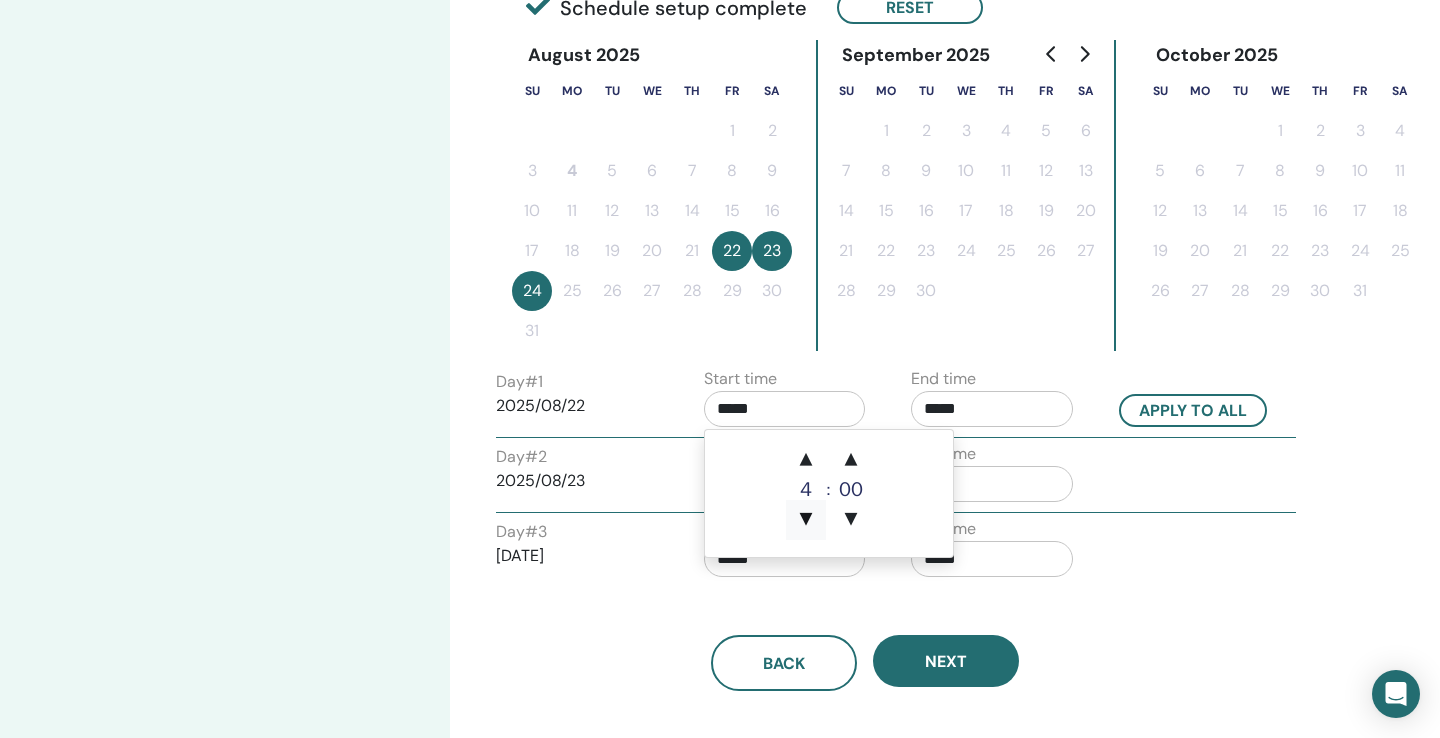 click on "▼" at bounding box center (806, 520) 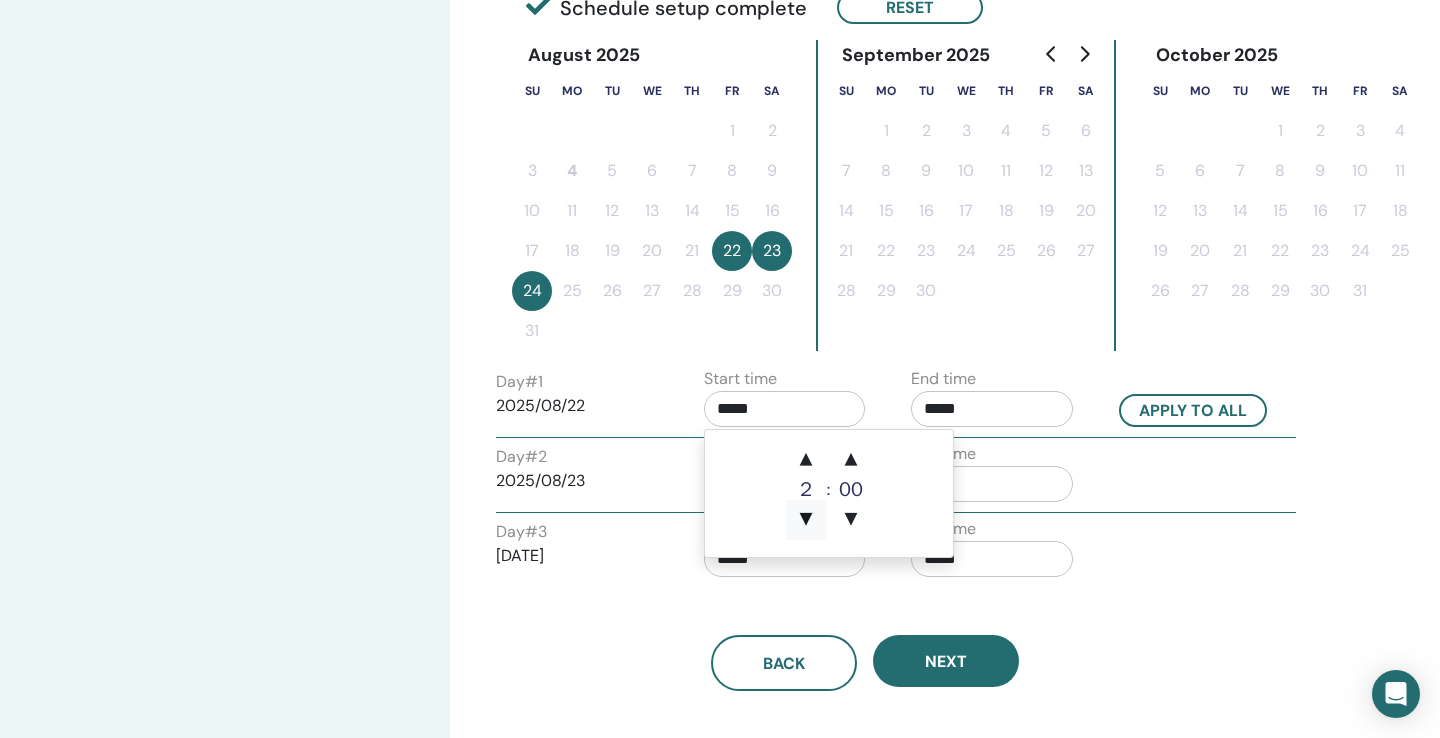 click on "▼" at bounding box center [806, 520] 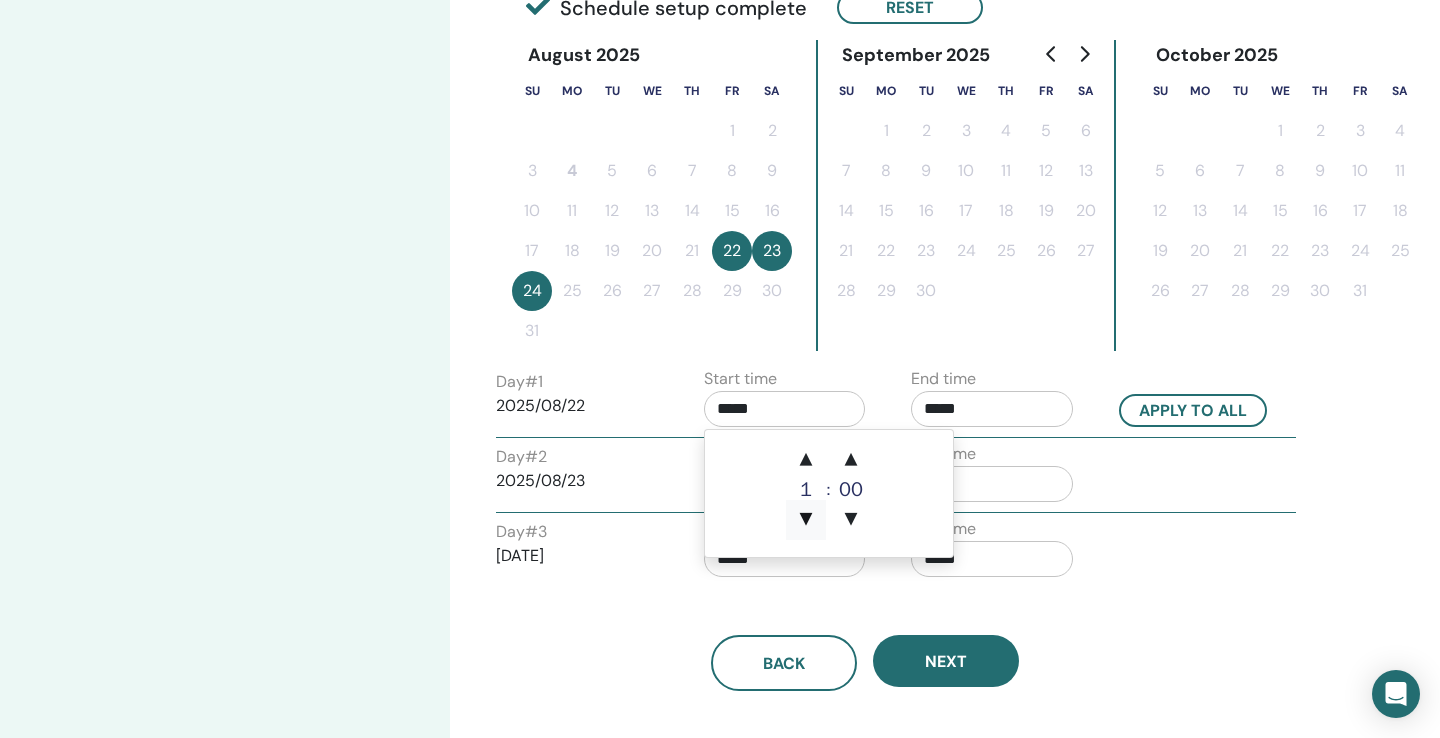 click on "▼" at bounding box center (806, 520) 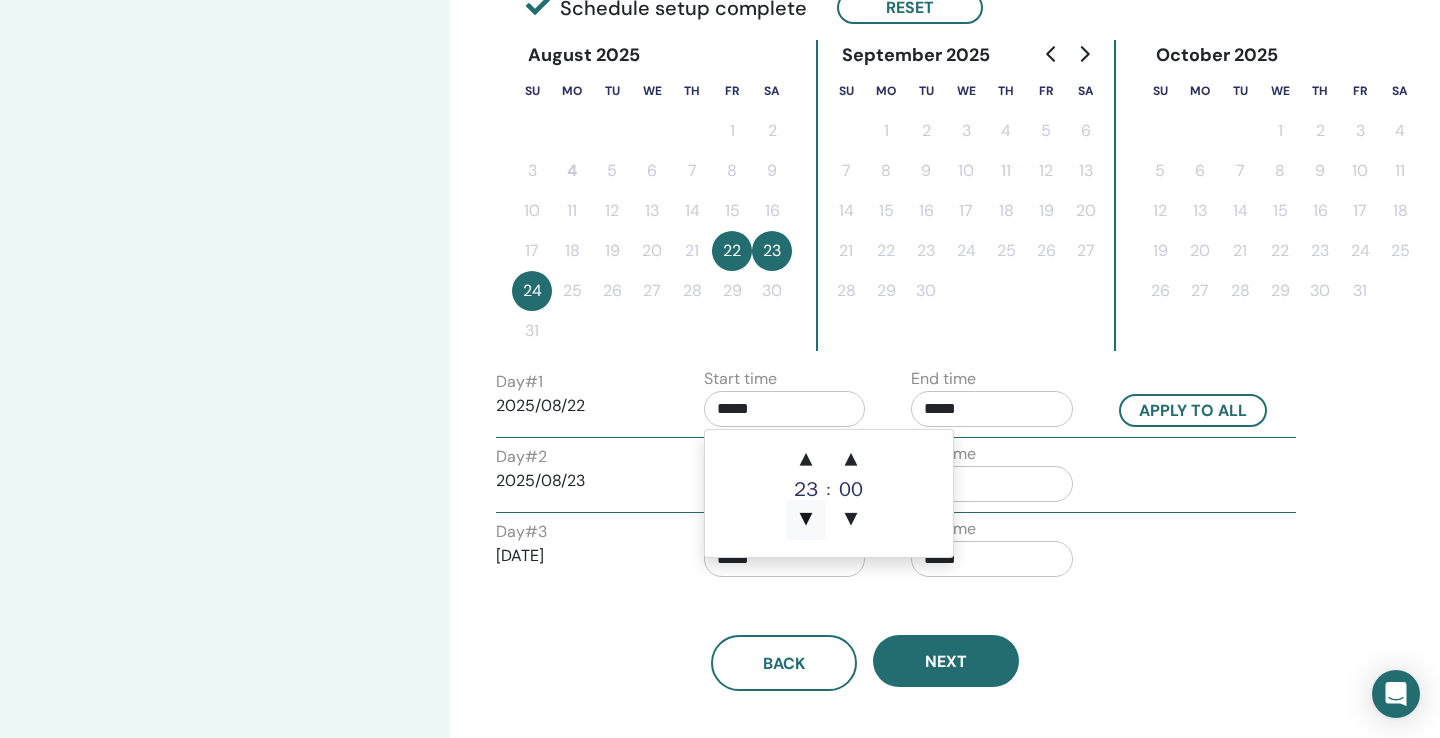 click on "▼" at bounding box center [806, 520] 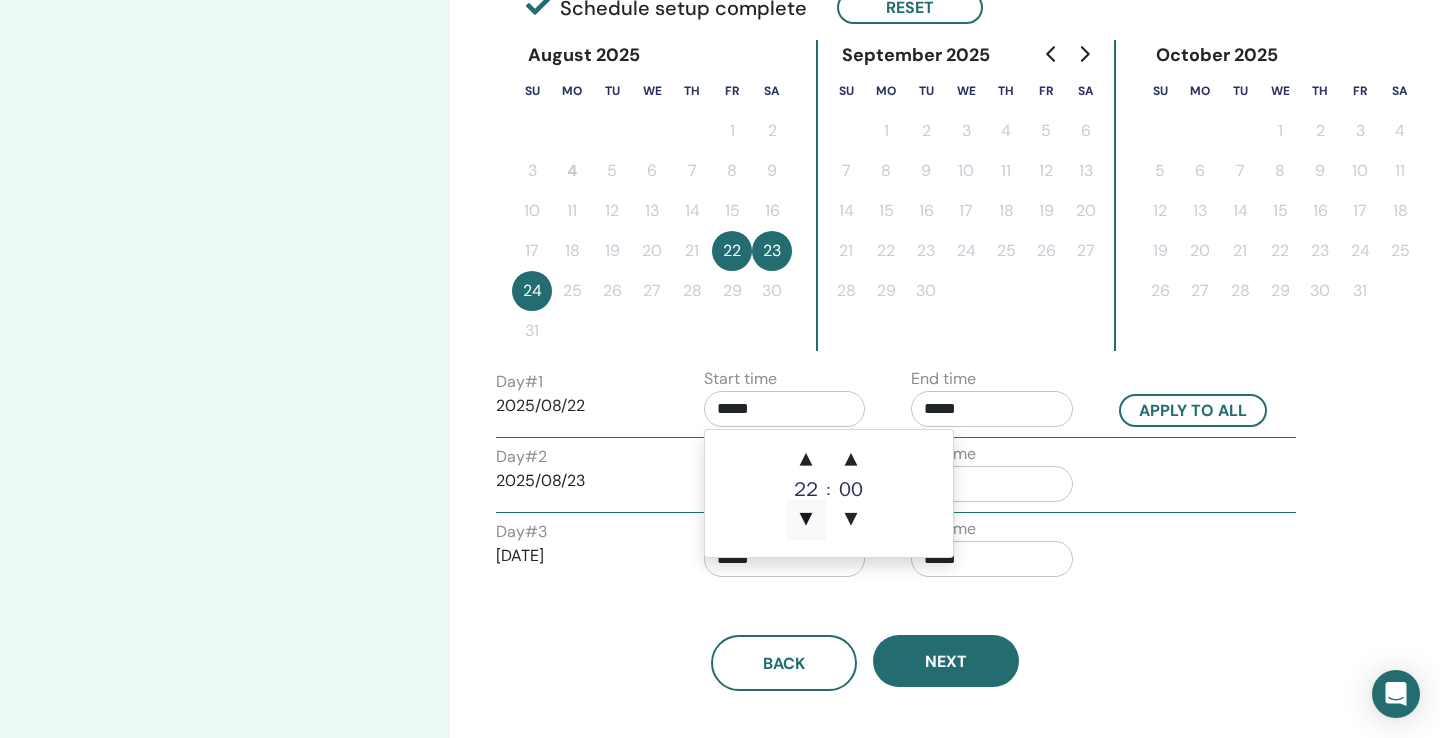 click on "▼" at bounding box center (806, 520) 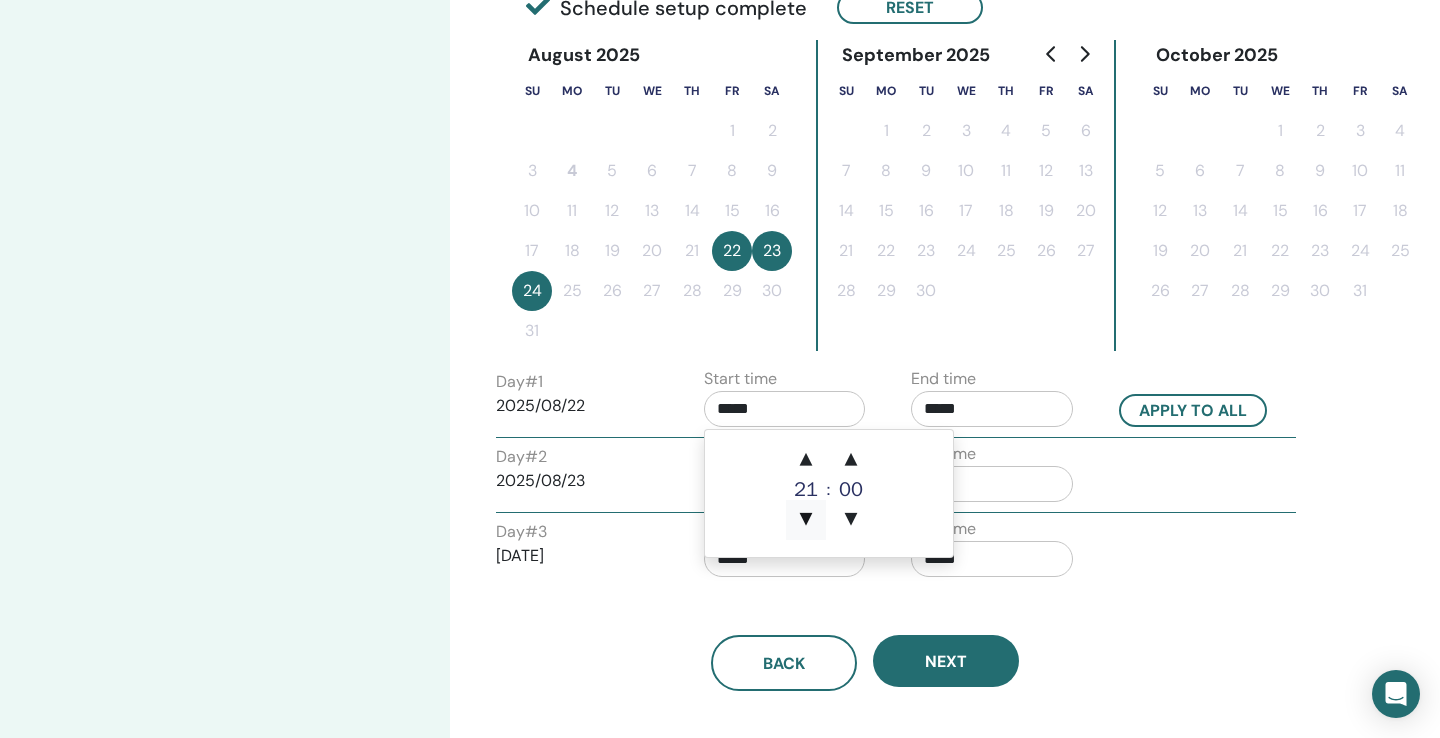 click on "▼" at bounding box center (806, 520) 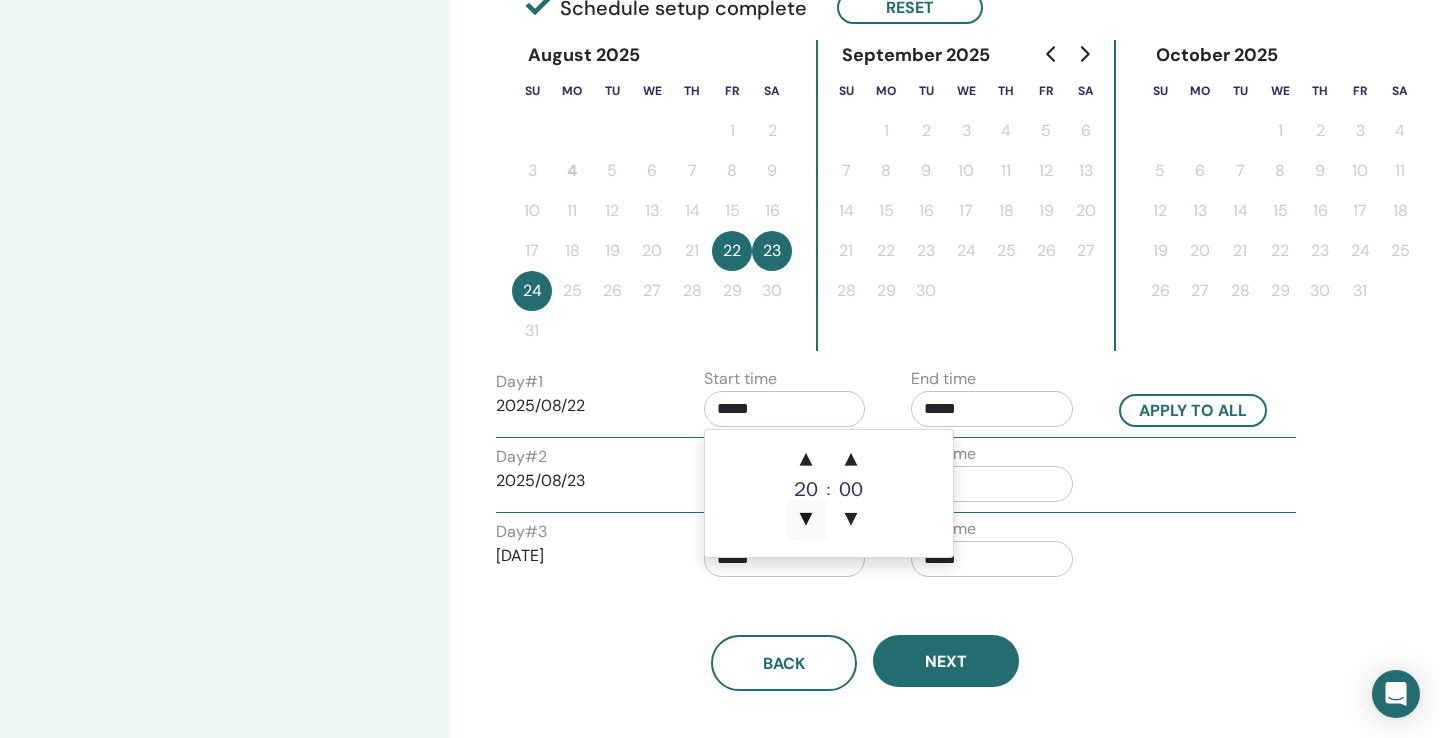 click on "▼" at bounding box center (806, 520) 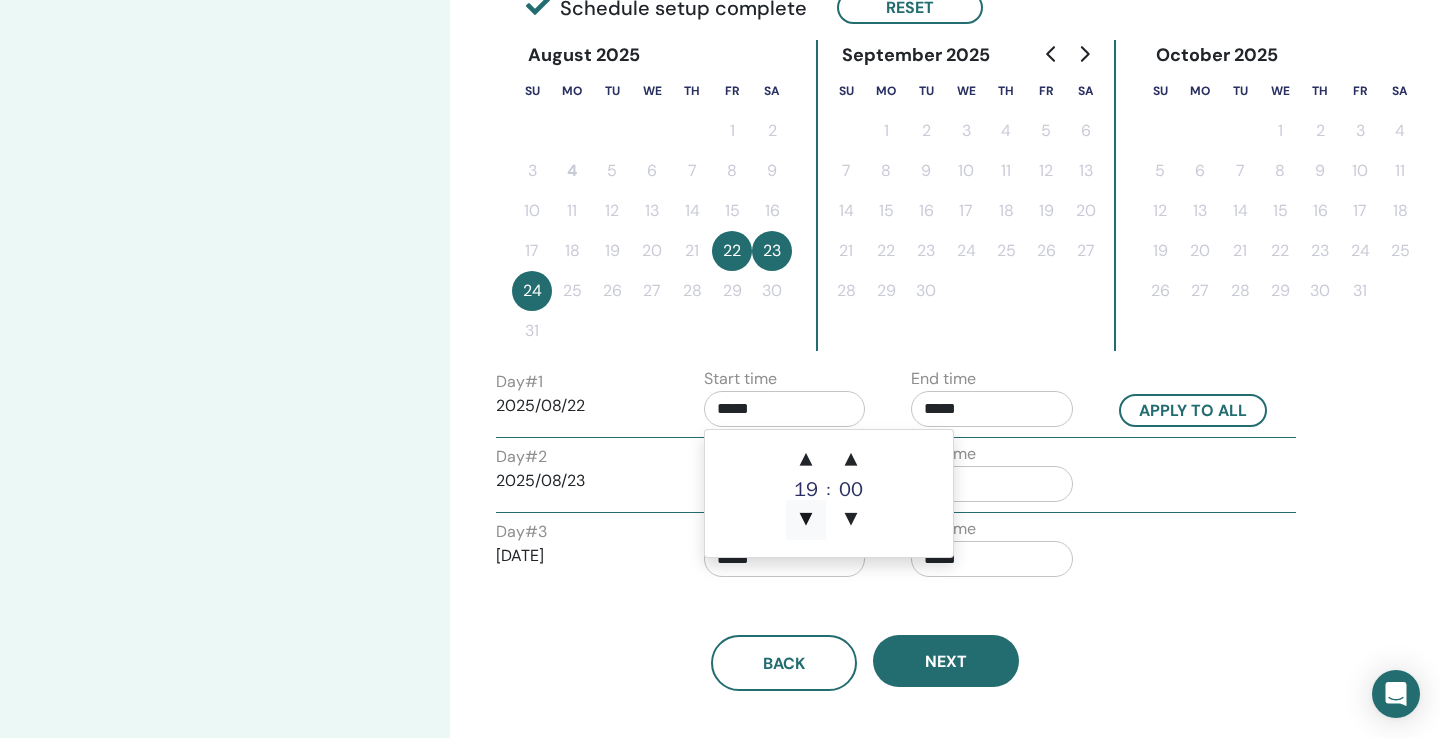 click on "▼" at bounding box center [806, 520] 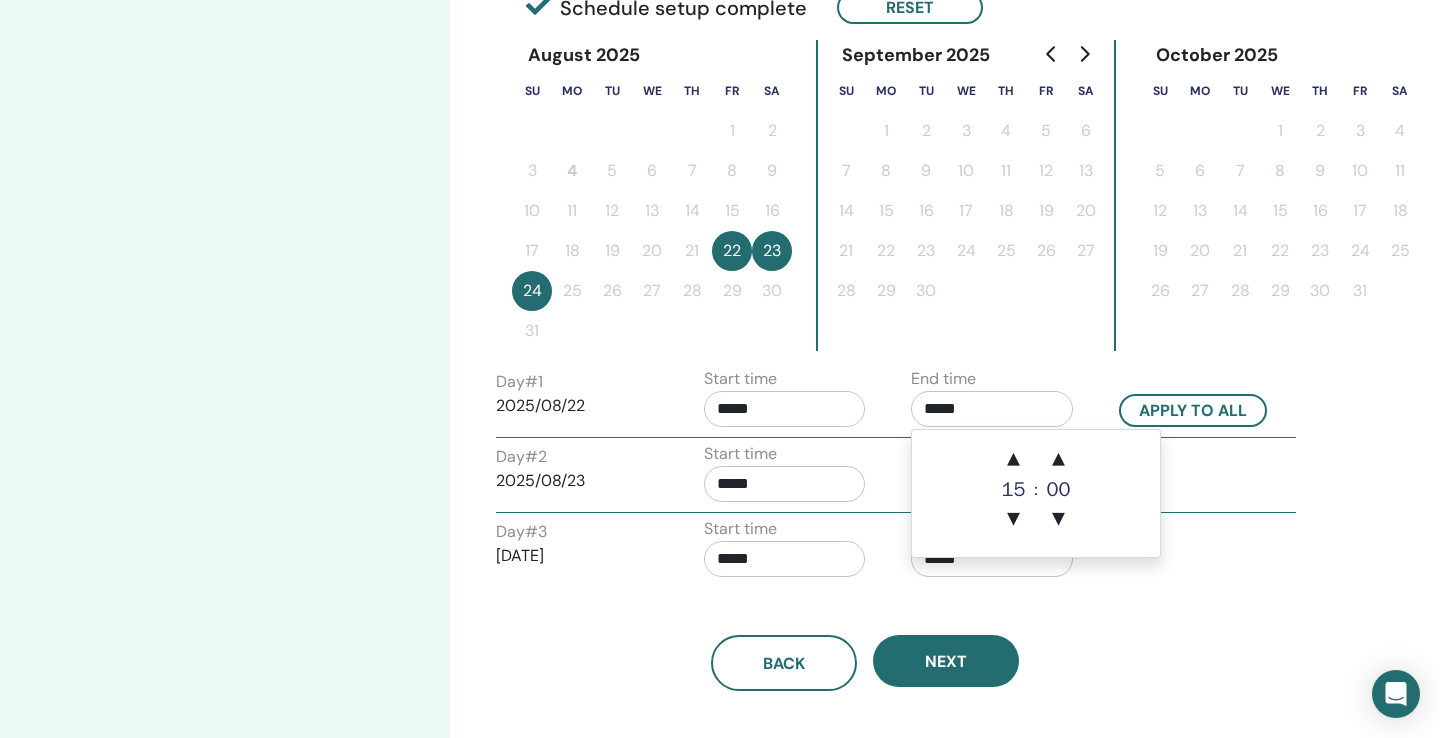 click on "*****" at bounding box center (992, 409) 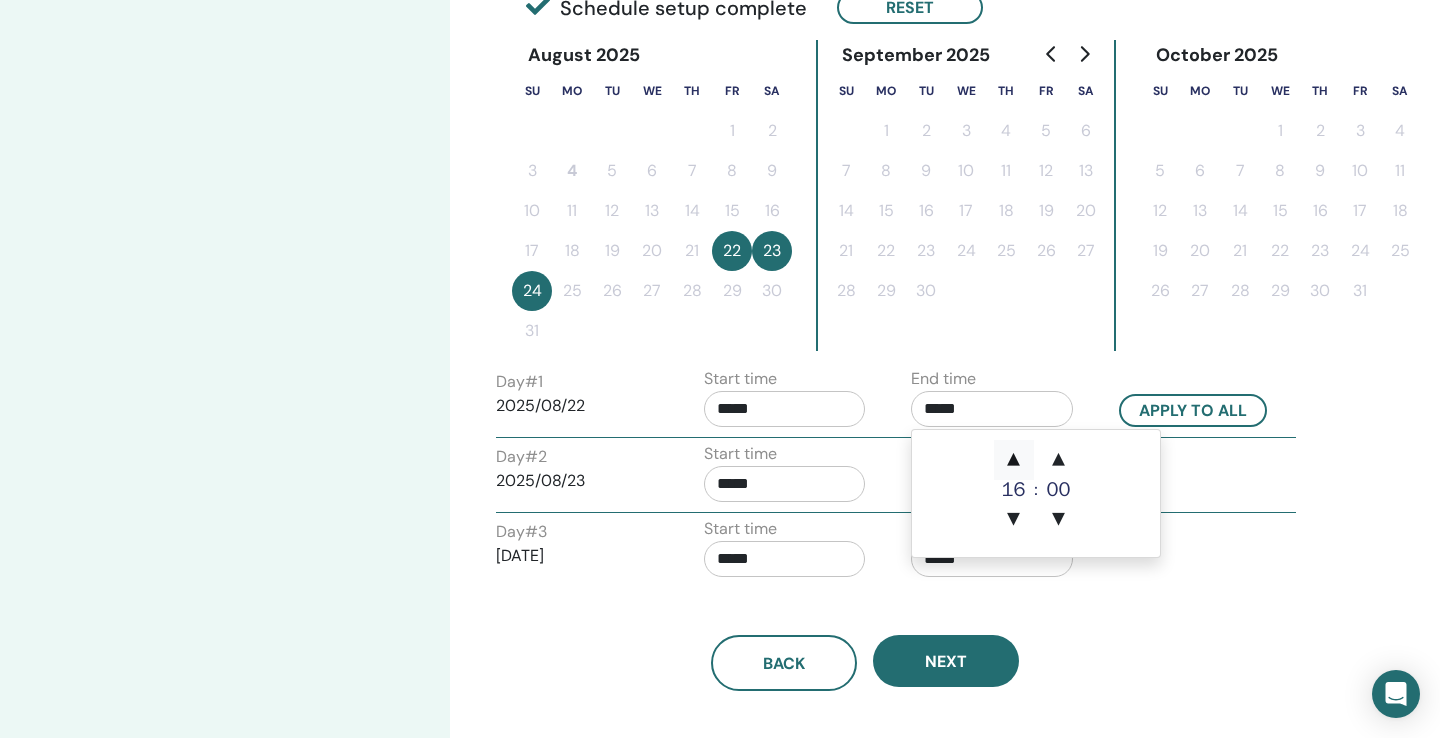 click on "▲" at bounding box center (1014, 460) 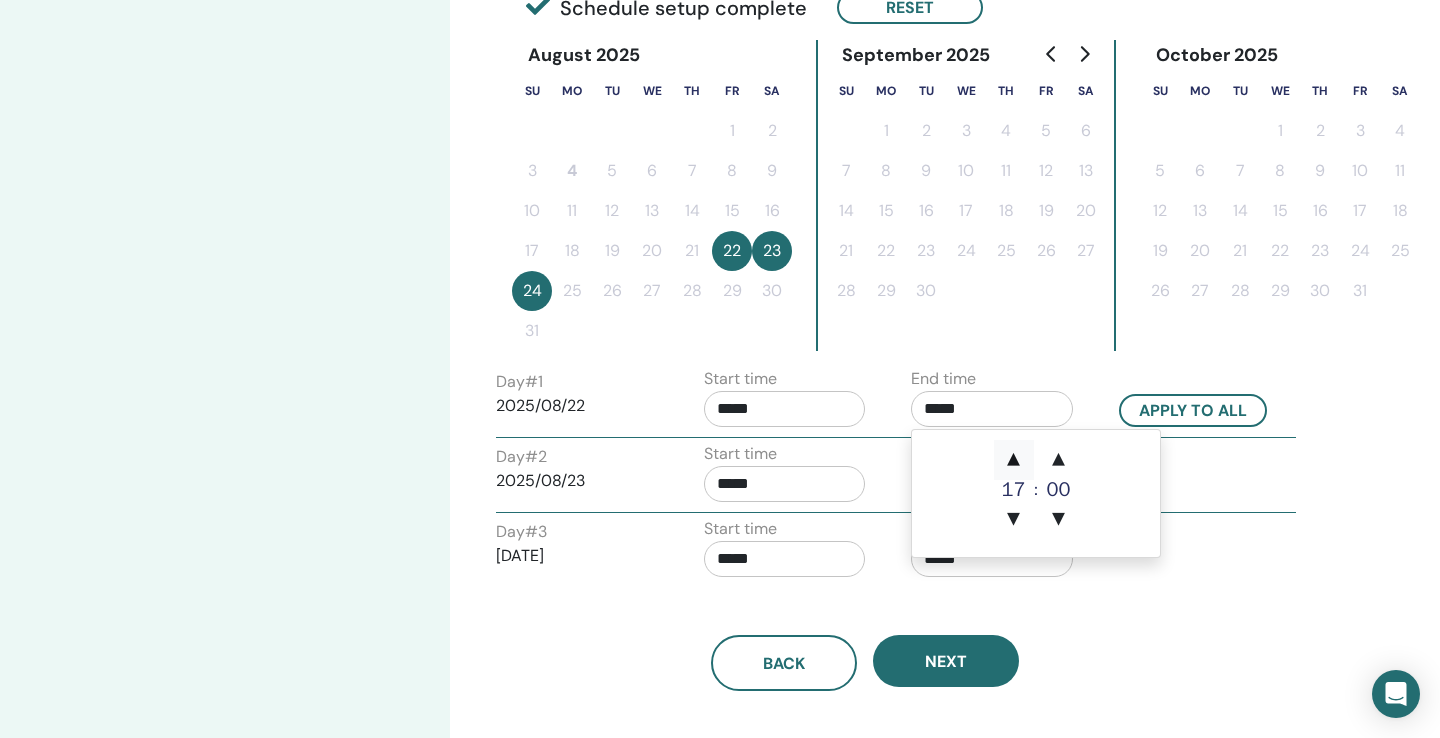 click on "▲" at bounding box center [1014, 460] 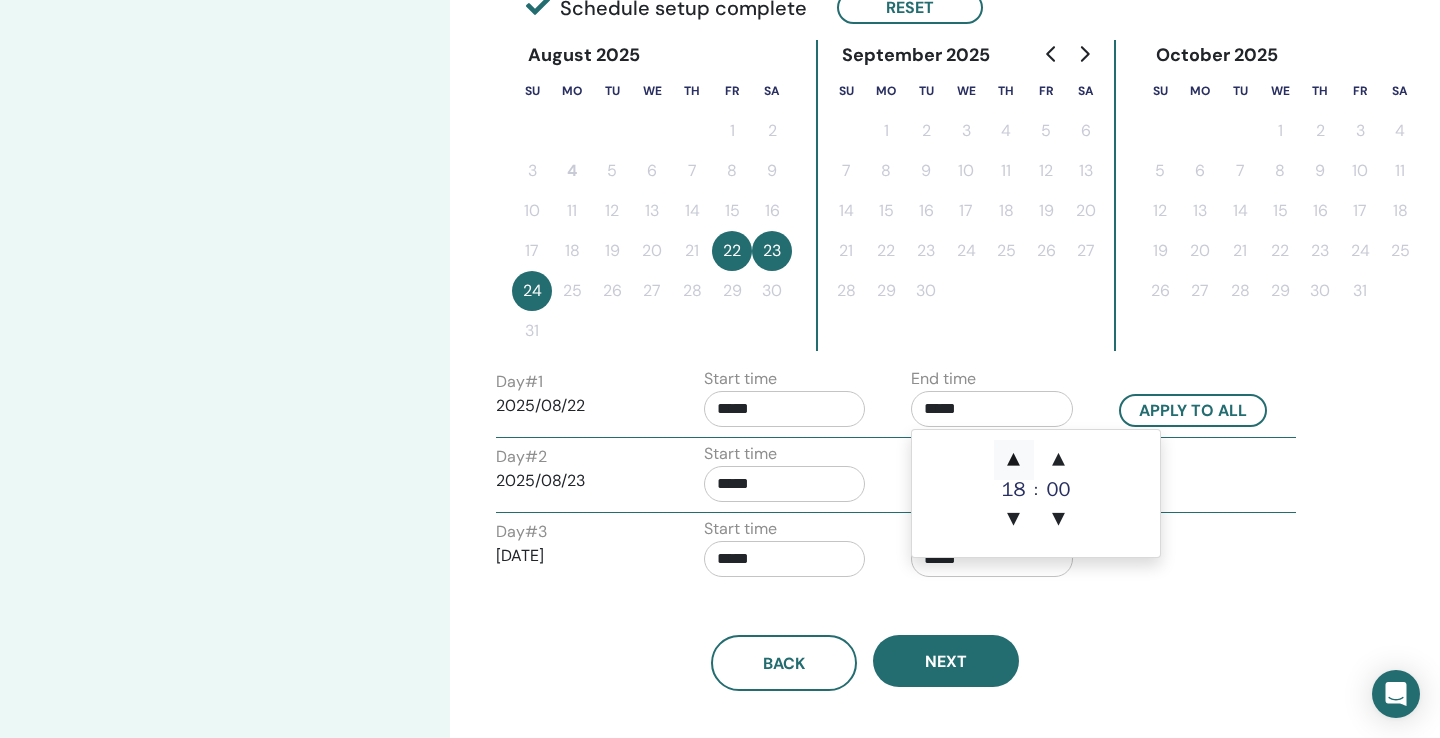 click on "▲" at bounding box center [1014, 460] 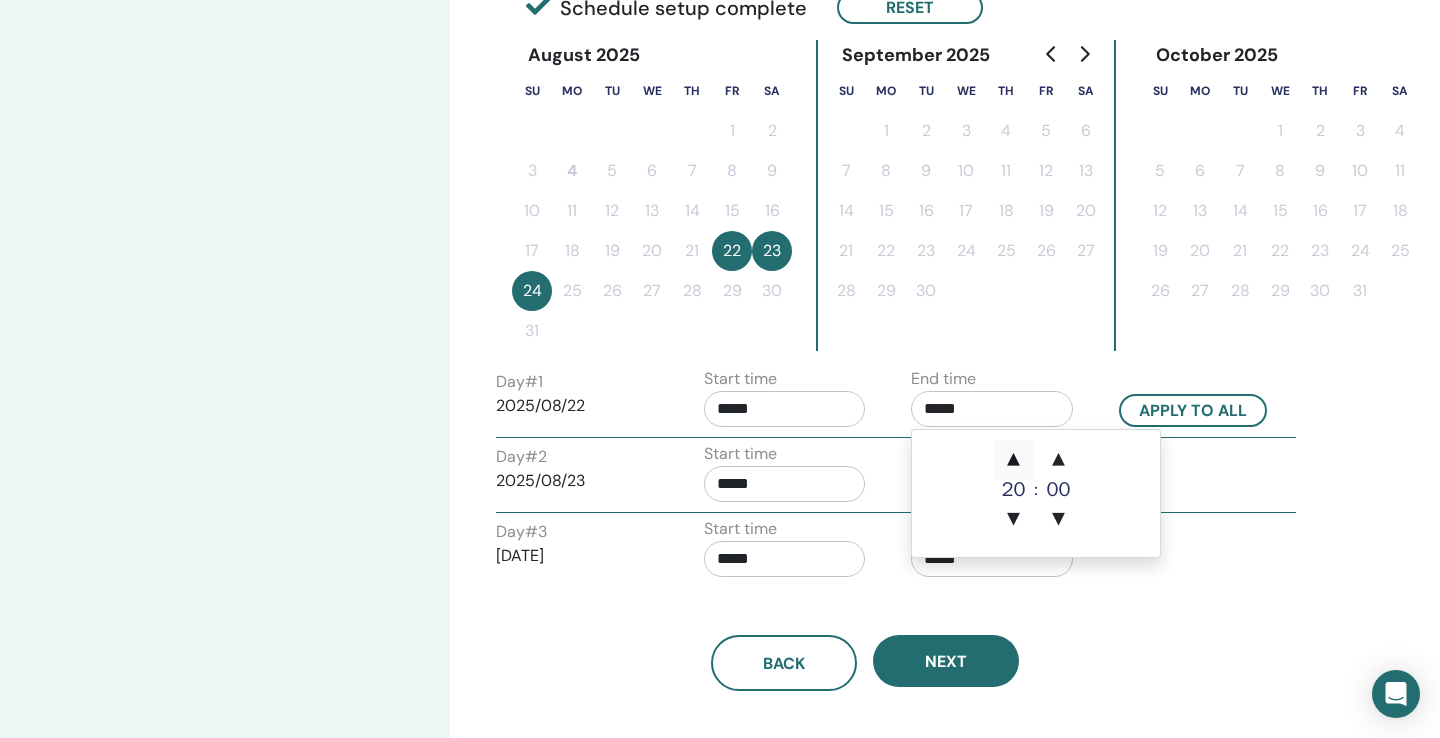 click on "▲" at bounding box center [1014, 460] 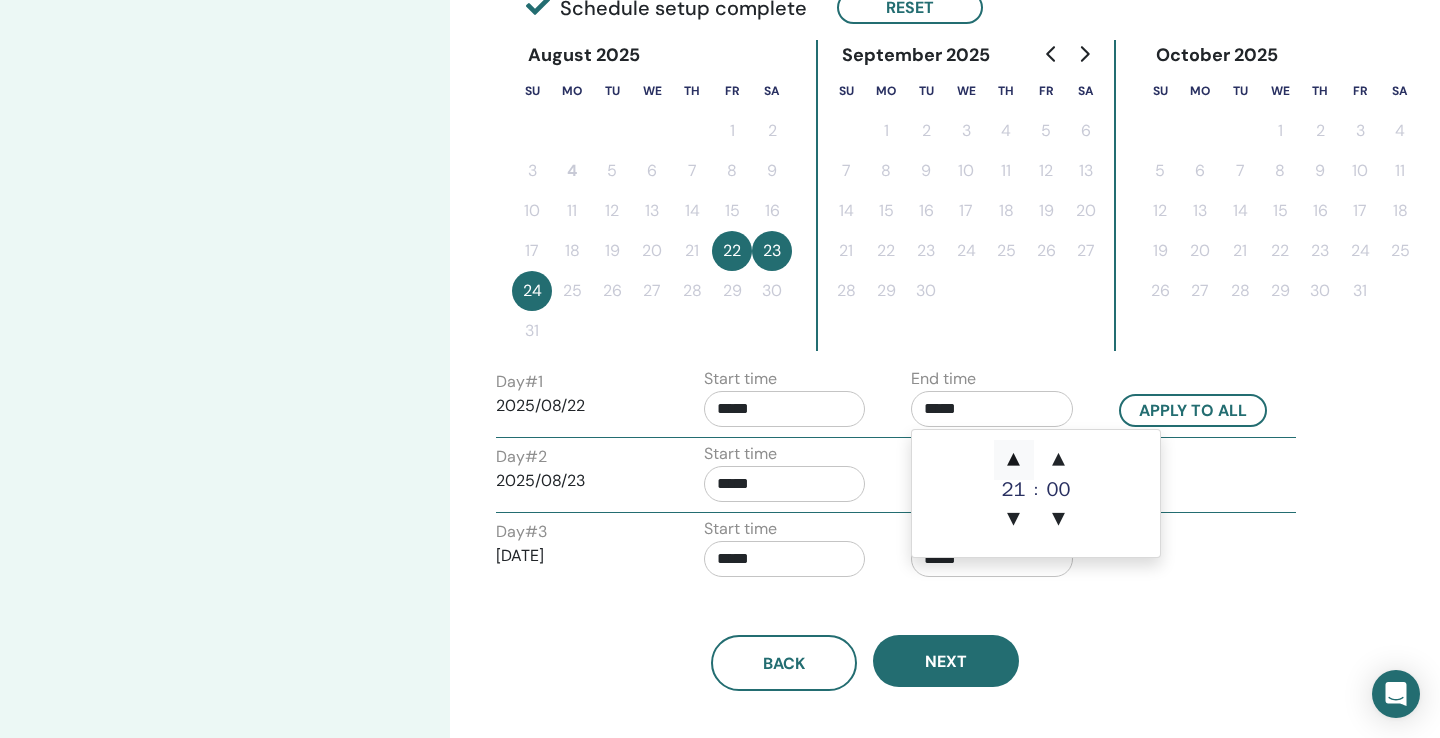 click on "▲" at bounding box center (1014, 460) 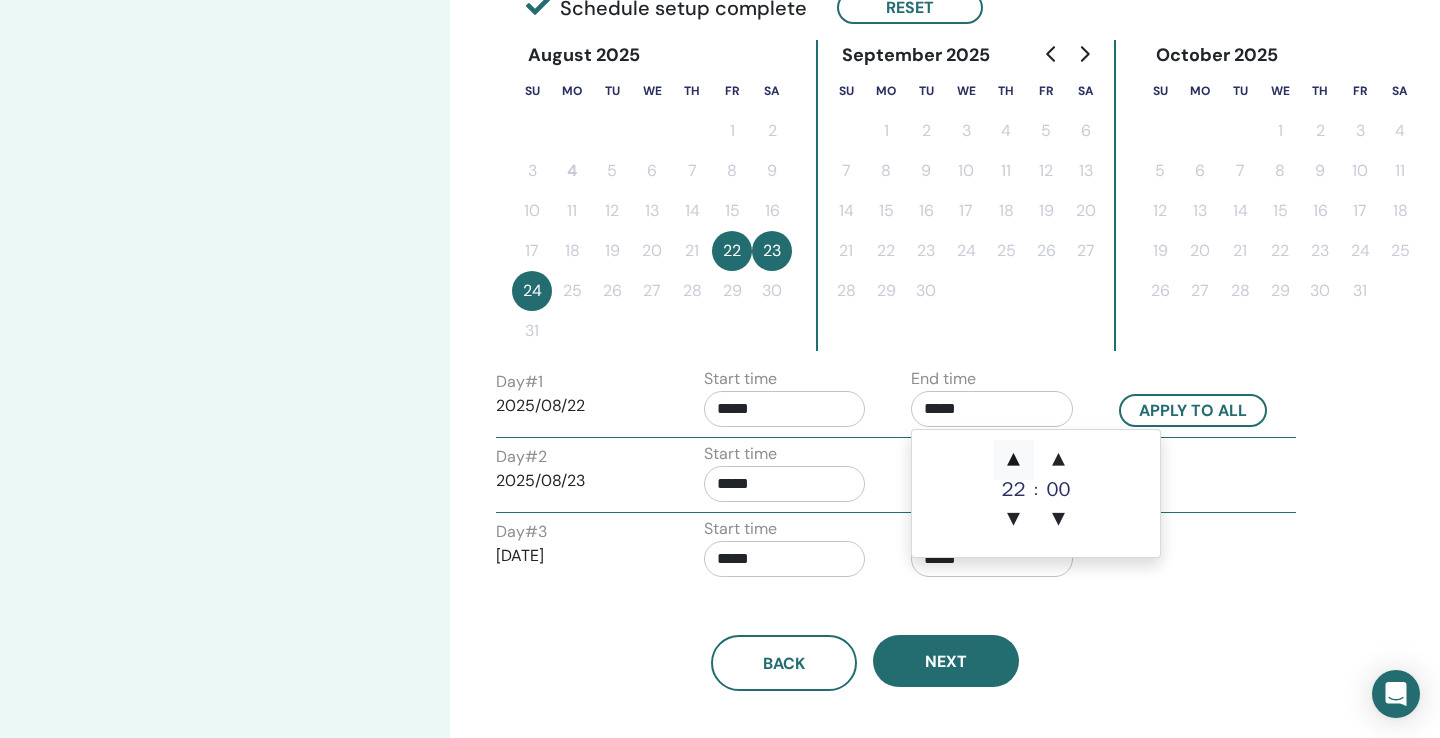 click on "▲" at bounding box center (1014, 460) 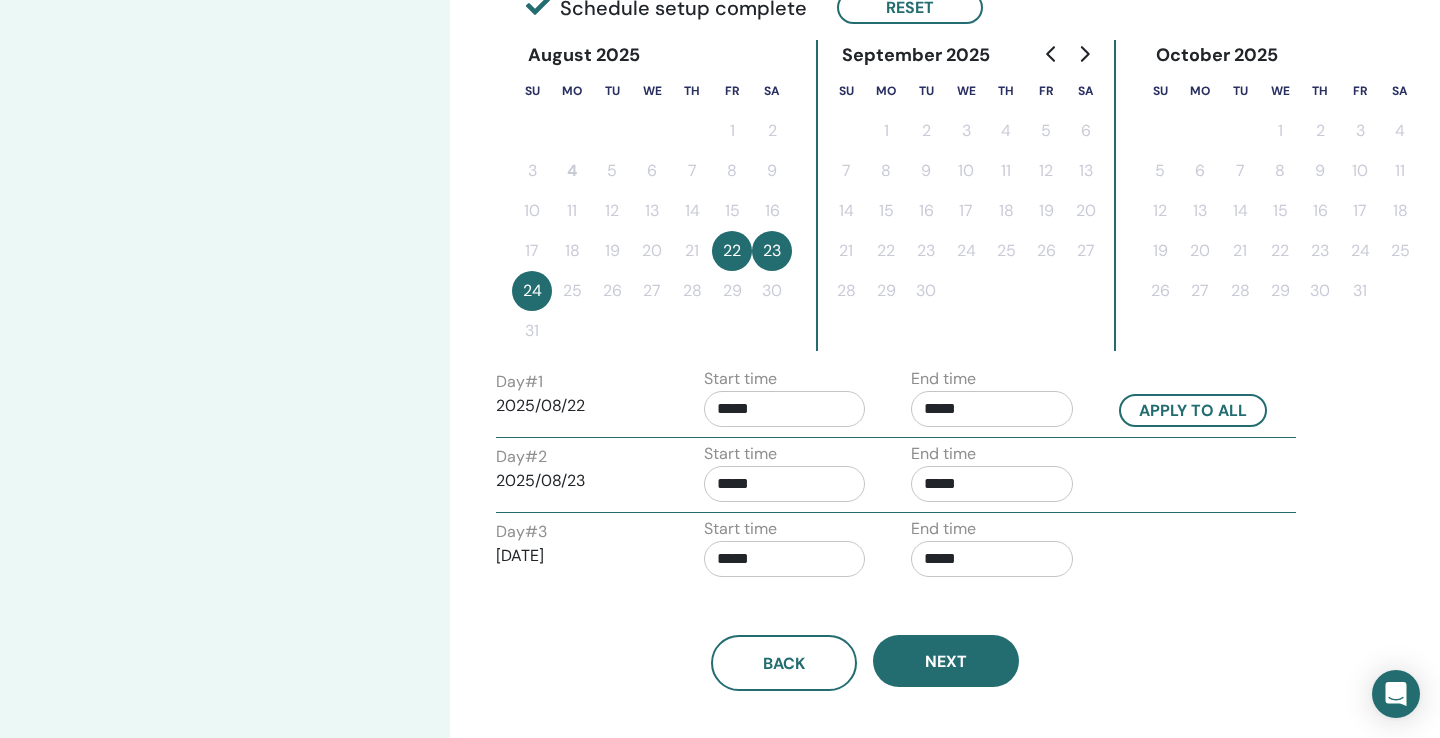 drag, startPoint x: 1210, startPoint y: 596, endPoint x: 1200, endPoint y: 593, distance: 10.440307 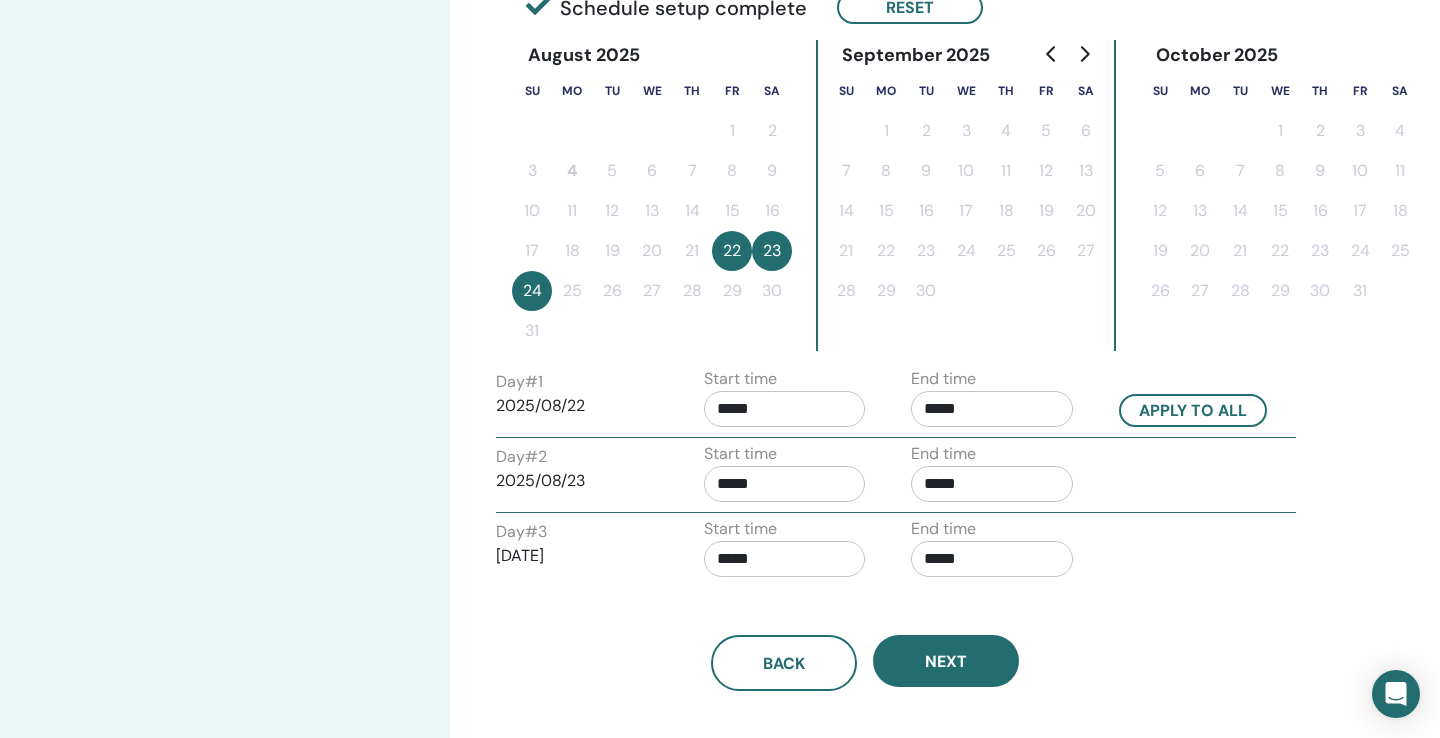 click on "*****" at bounding box center [992, 484] 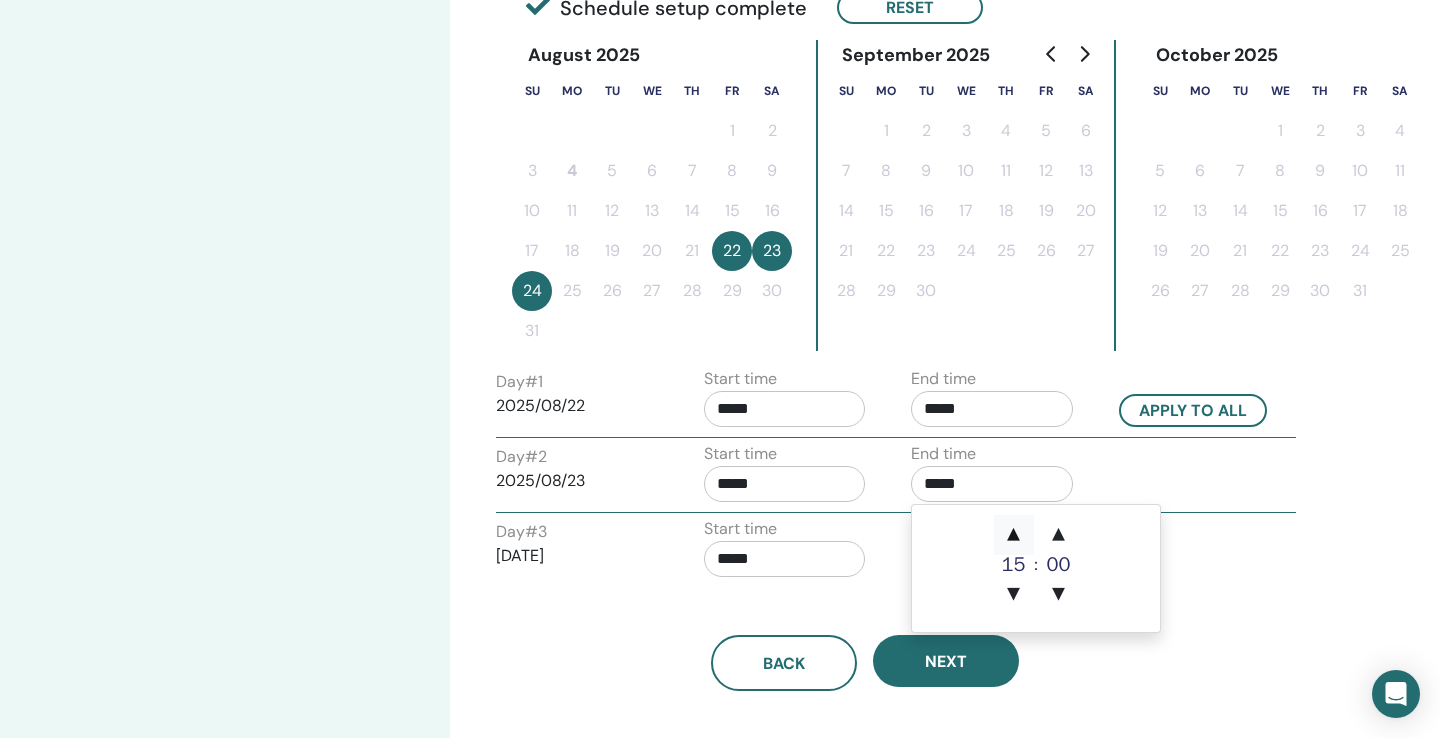 click on "▲" at bounding box center [1014, 535] 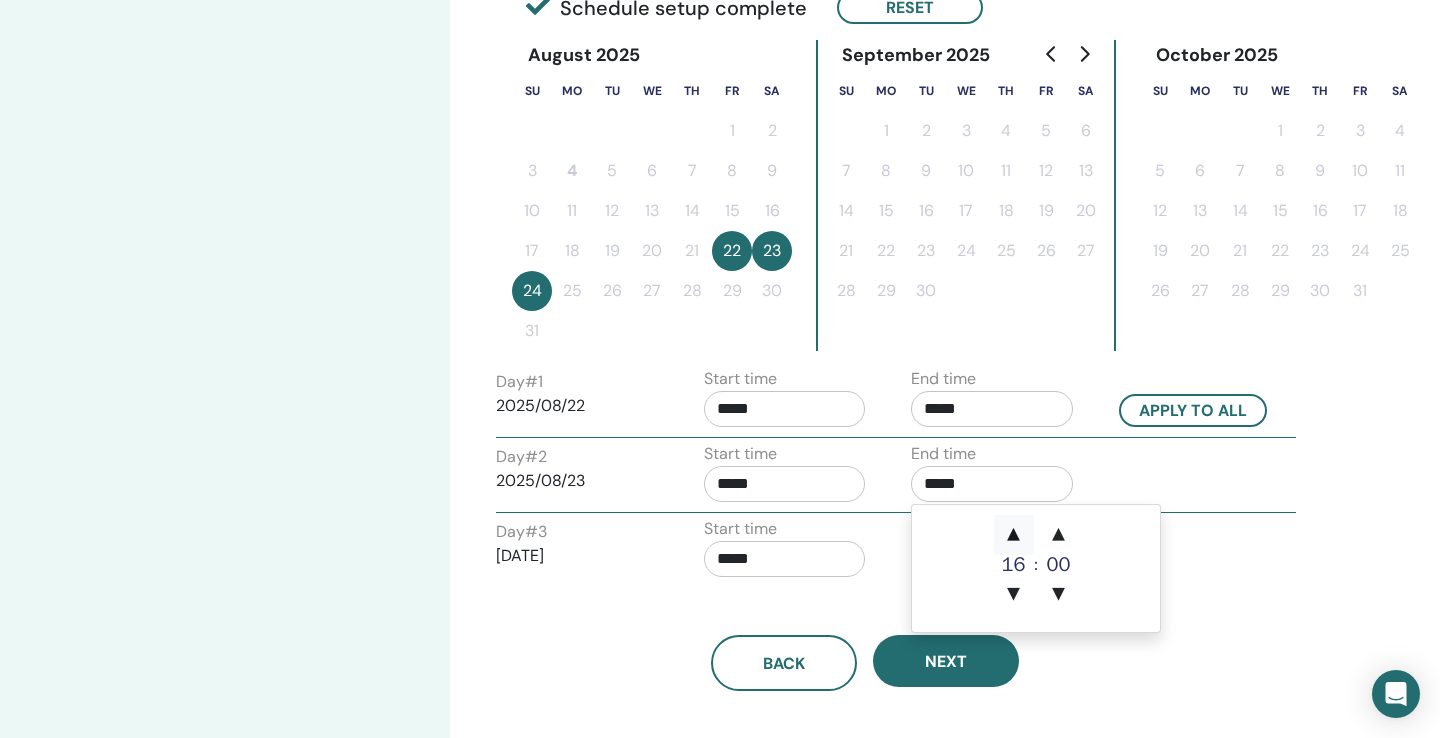 click on "▲" at bounding box center [1014, 535] 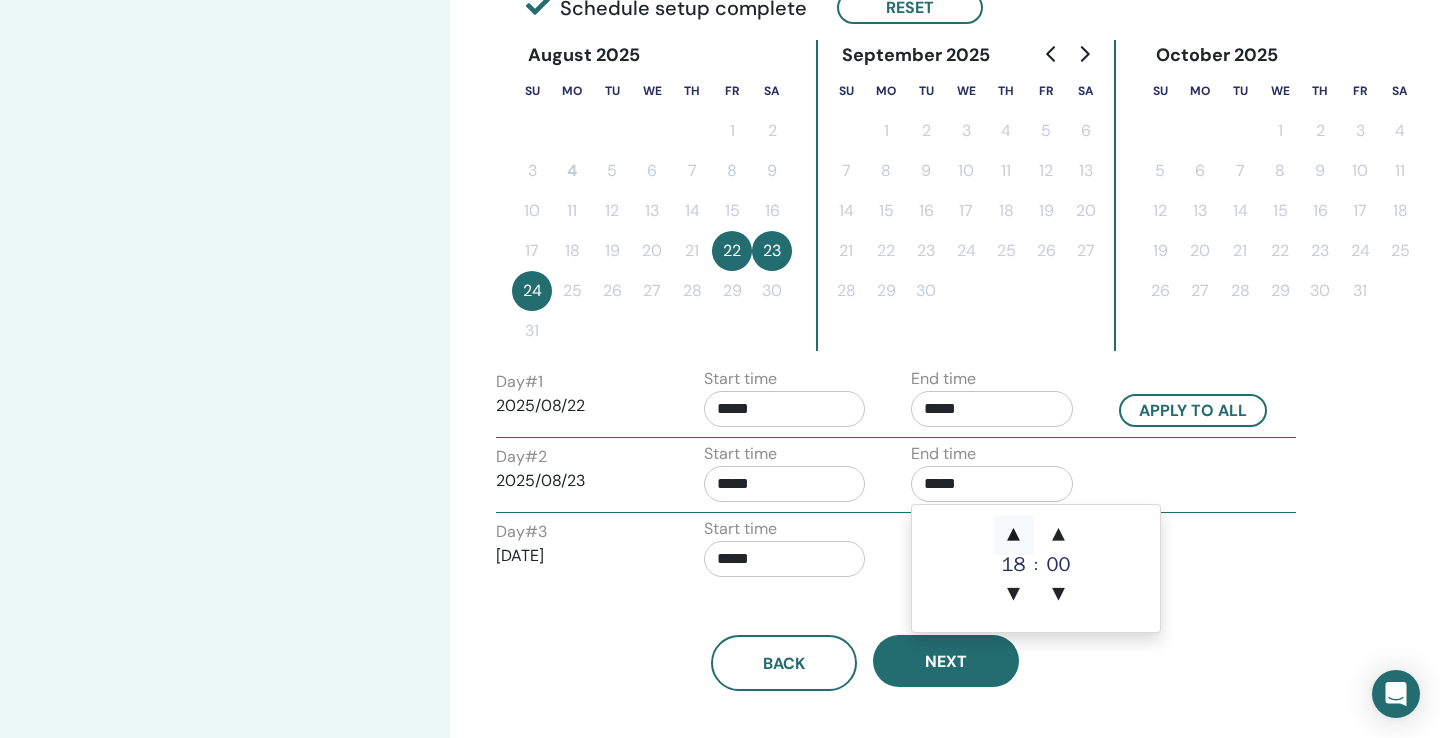 click on "▲" at bounding box center [1014, 535] 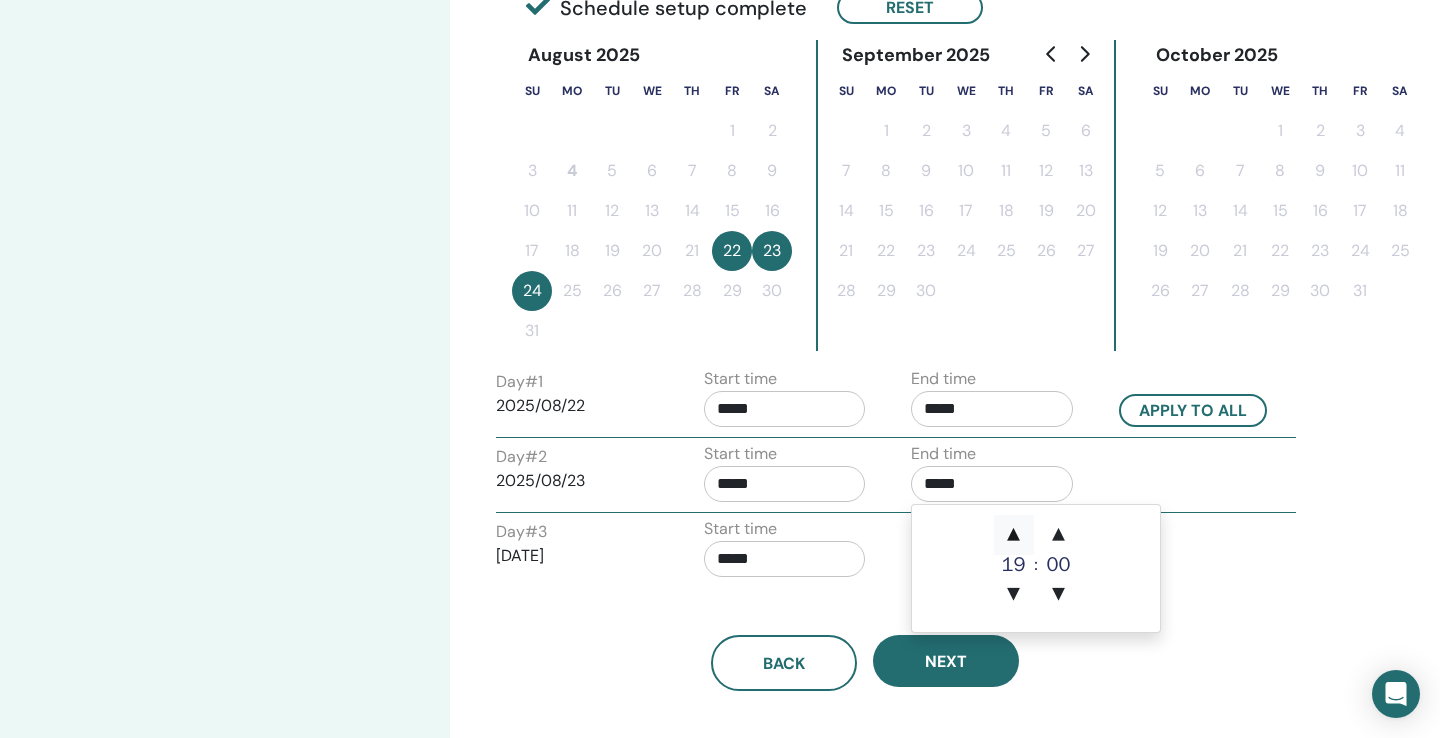 click on "▲" at bounding box center (1014, 535) 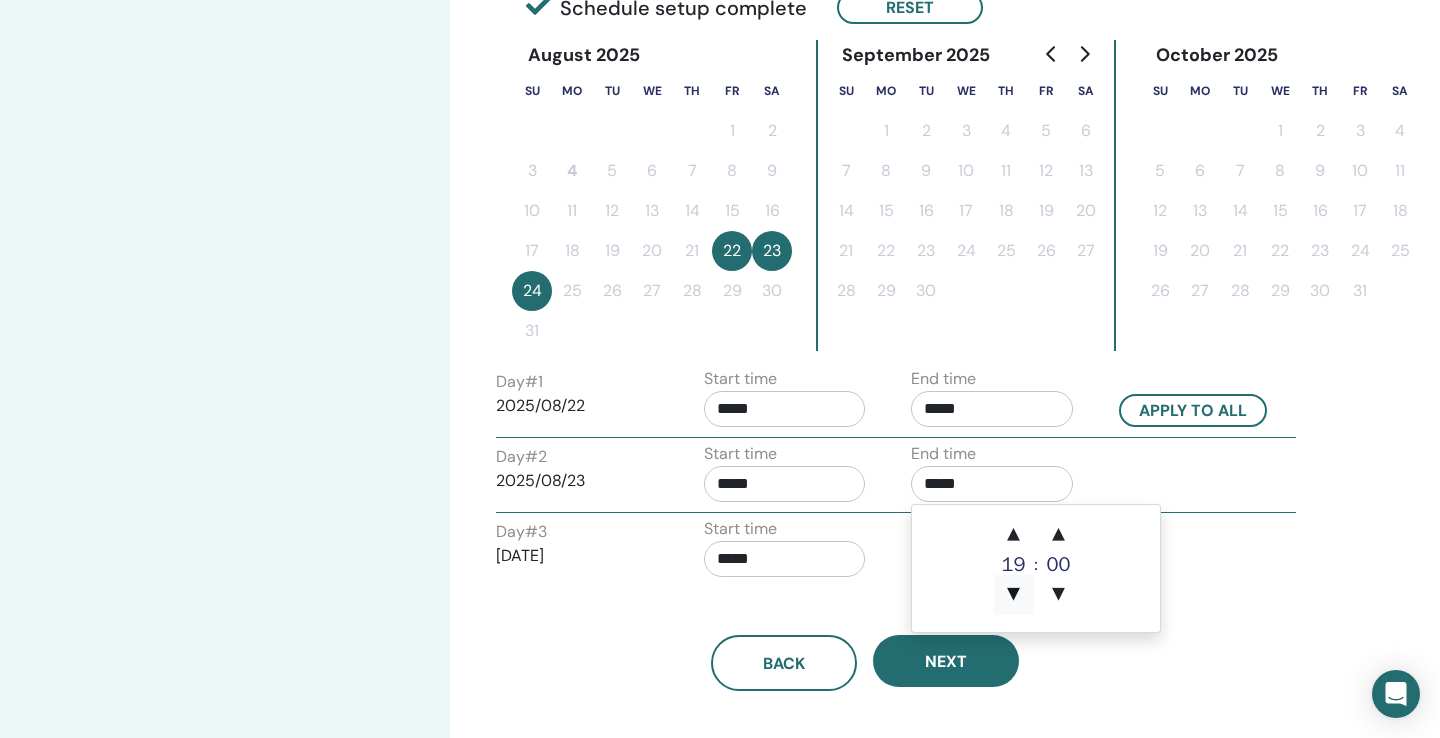 click on "▼" at bounding box center (1014, 595) 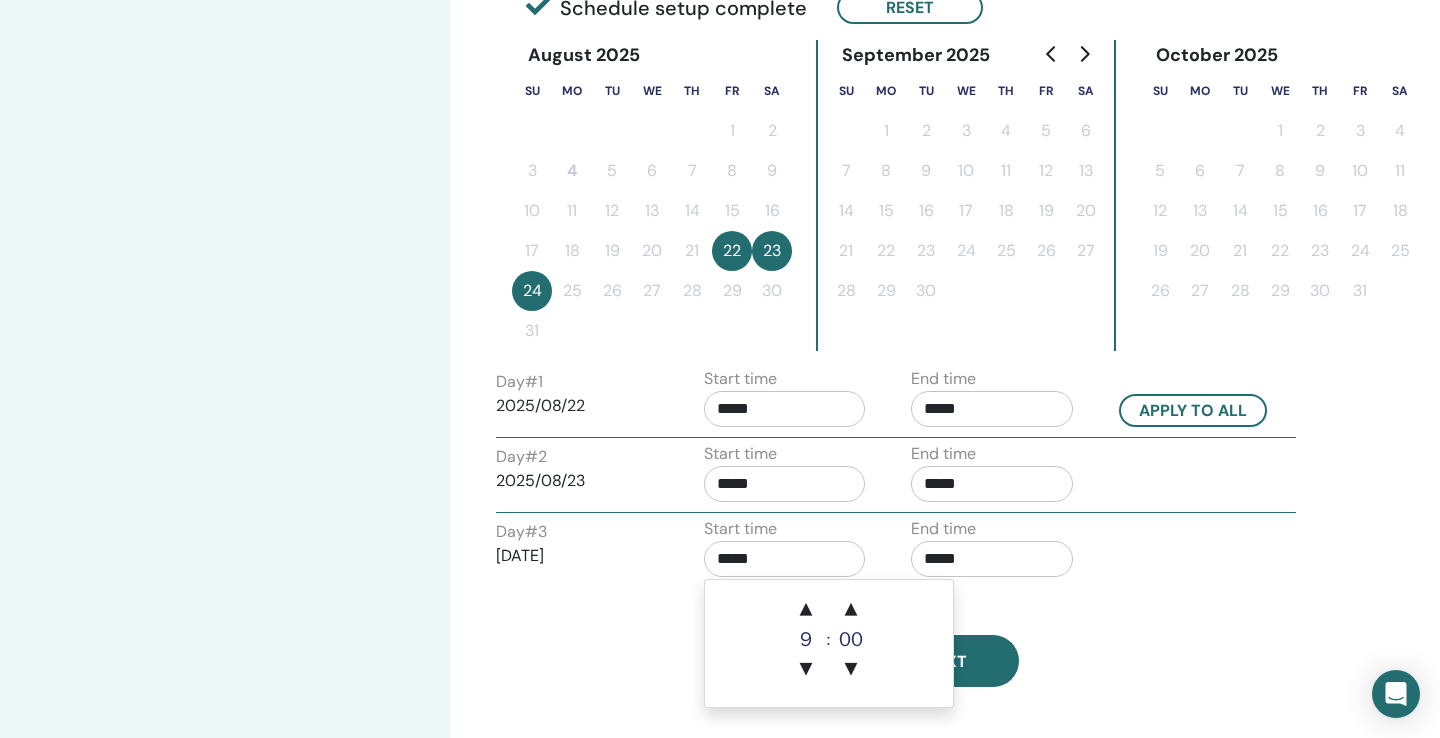 click on "*****" at bounding box center [785, 559] 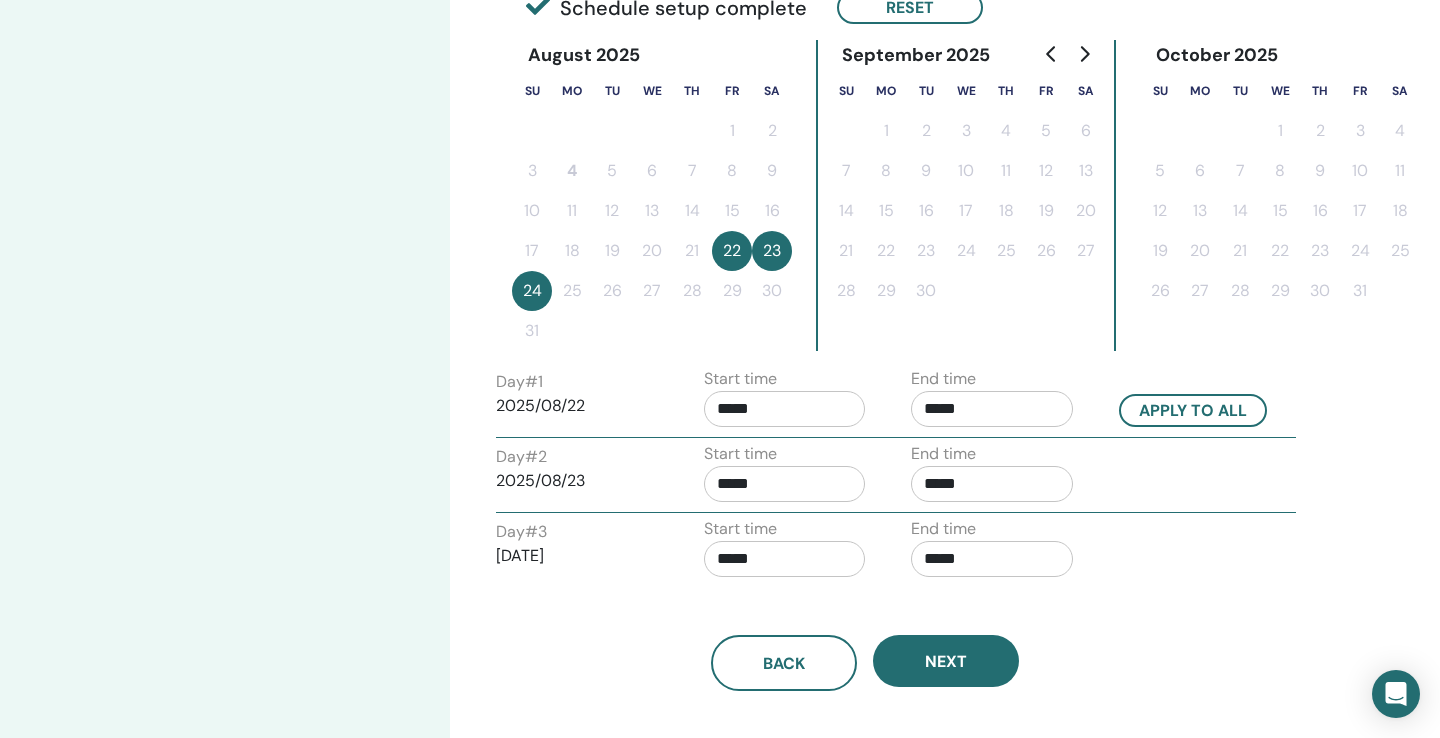 click on "*****" at bounding box center (992, 559) 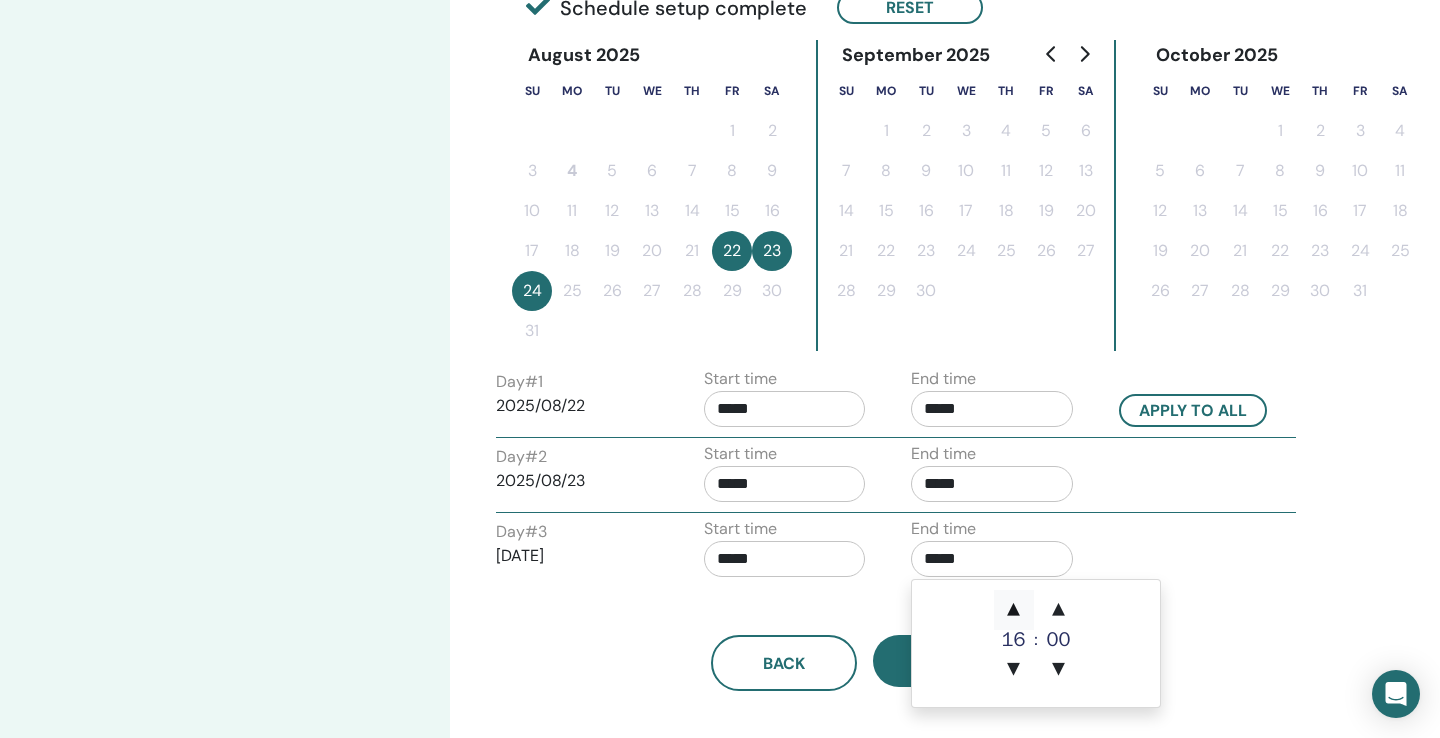 click on "▲" at bounding box center (1014, 610) 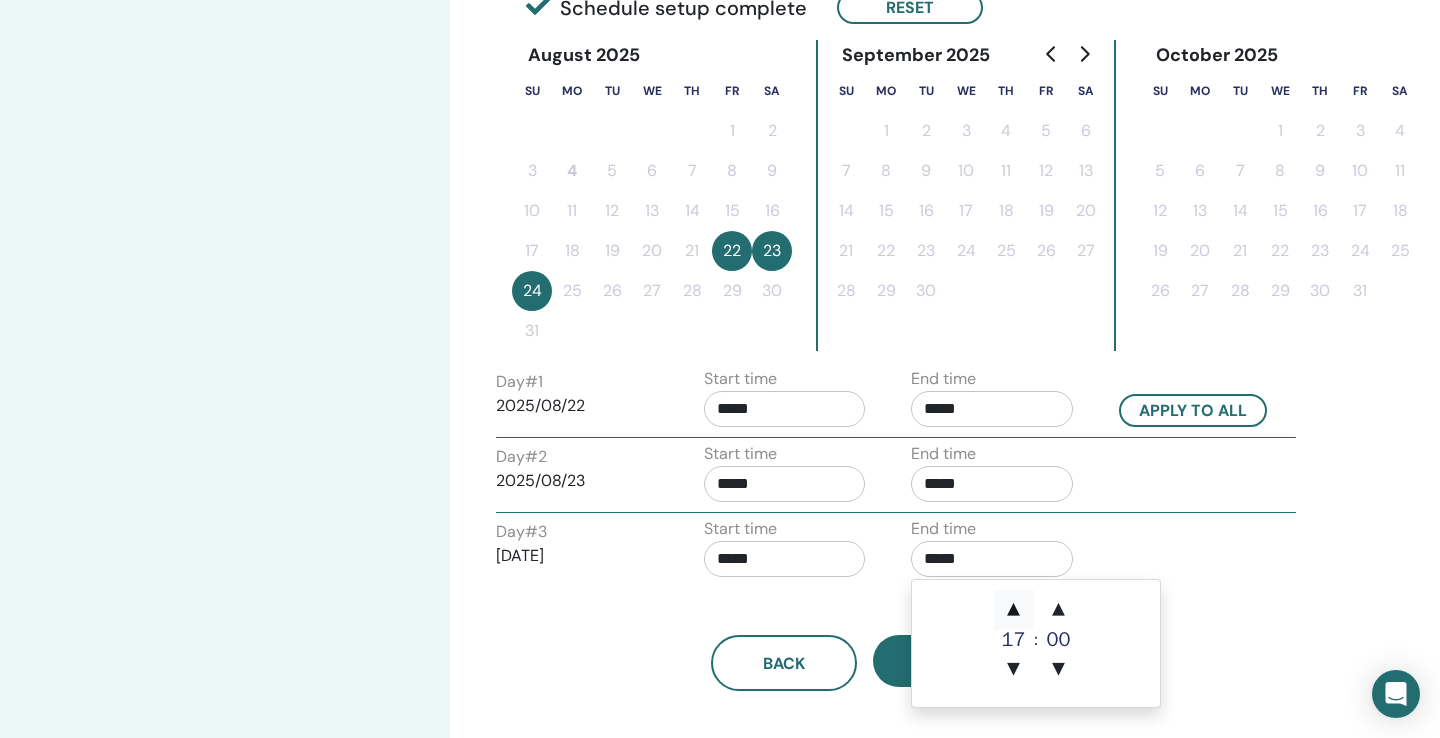 click on "▲" at bounding box center [1014, 610] 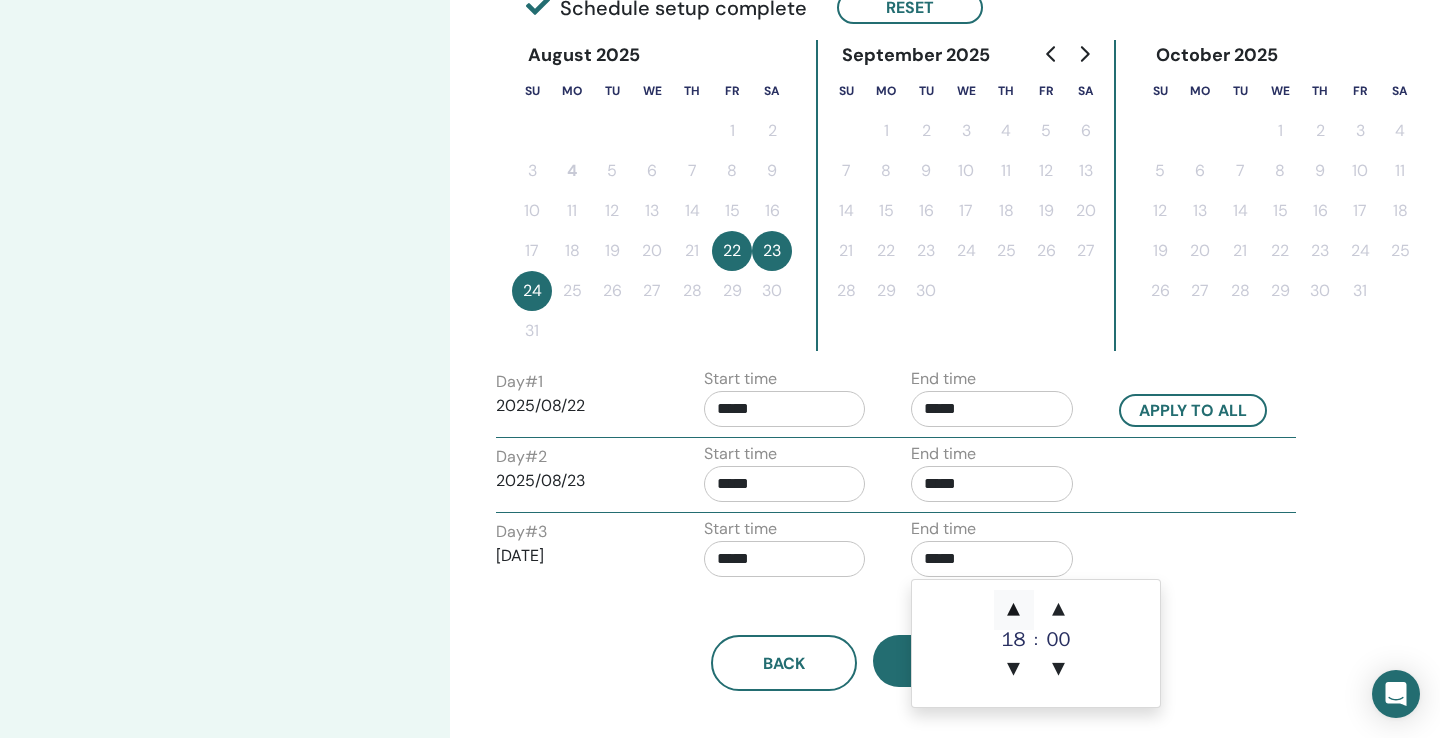 click on "▲" at bounding box center [1014, 610] 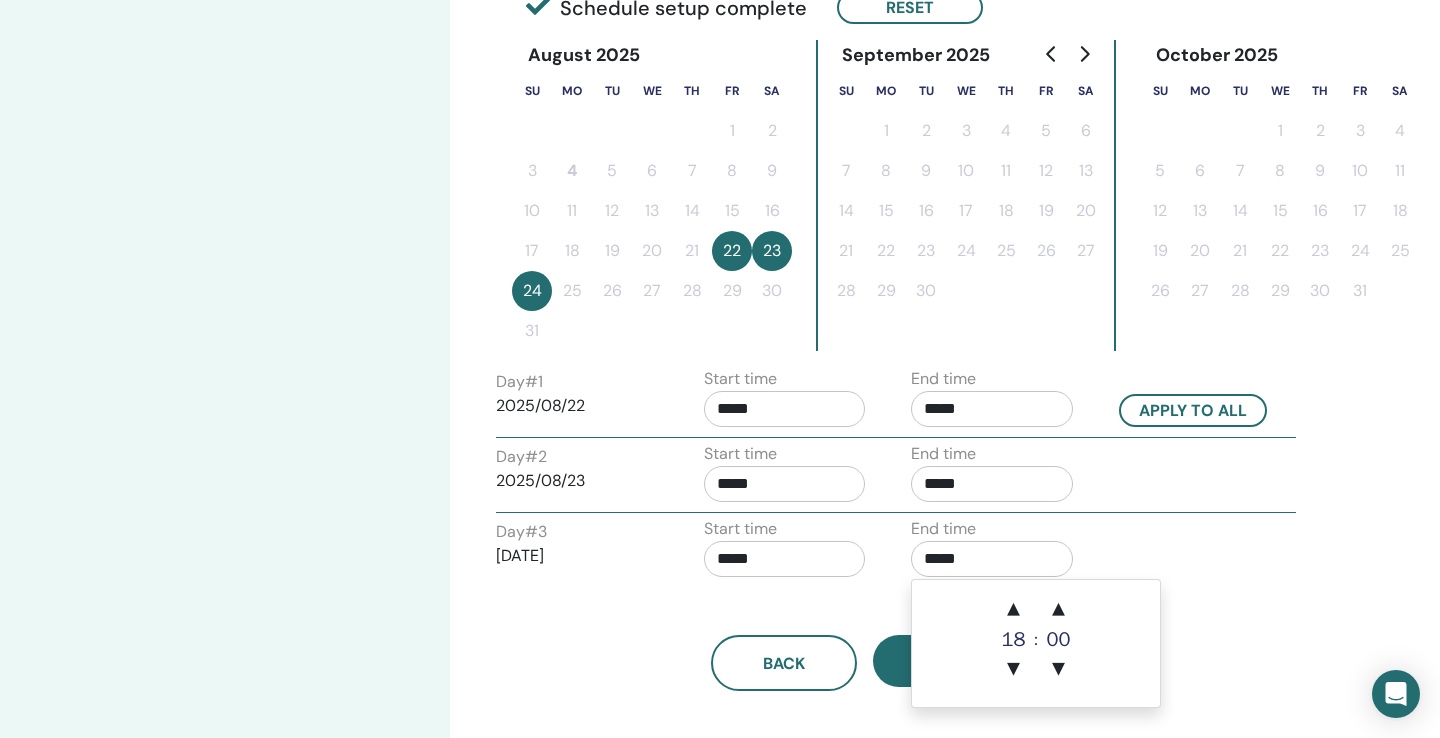 click on "Back Next" at bounding box center [865, 639] 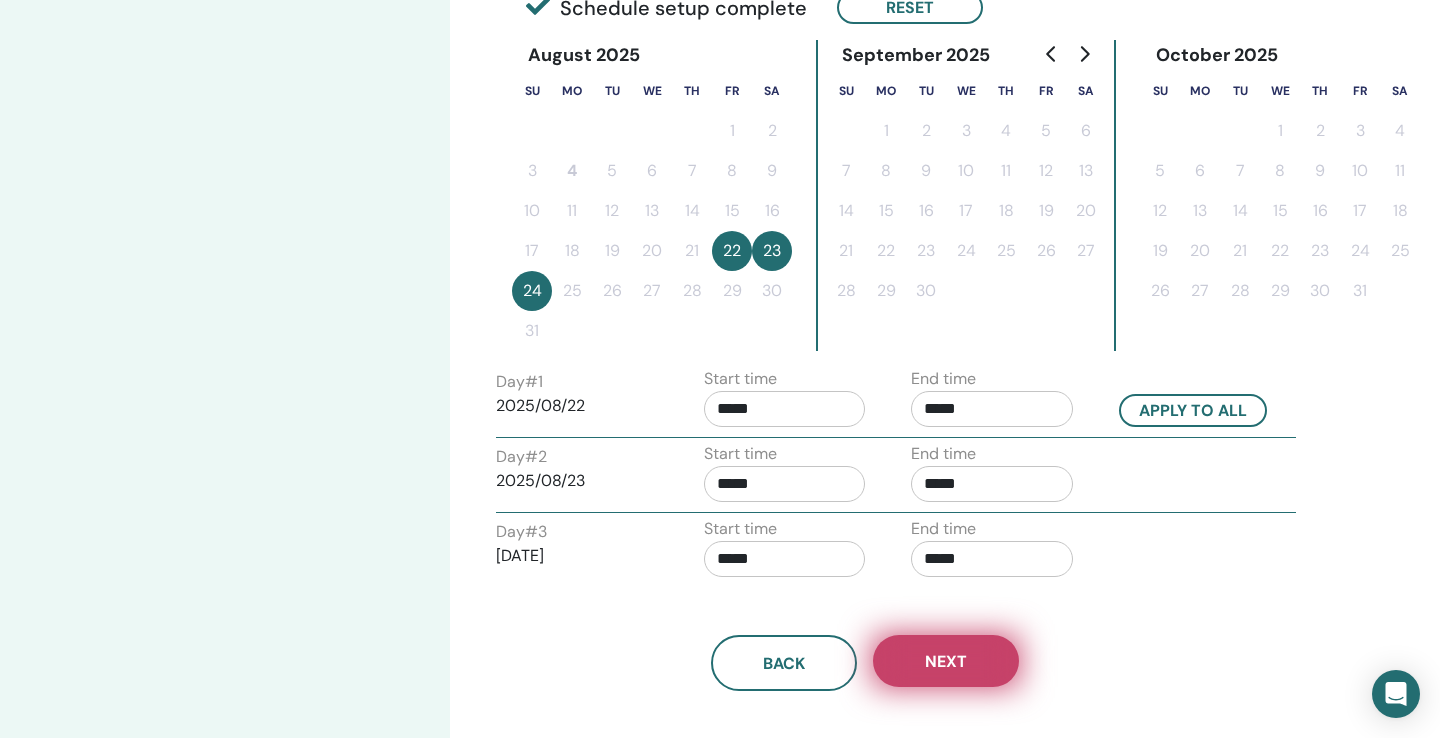 click on "Next" at bounding box center [946, 661] 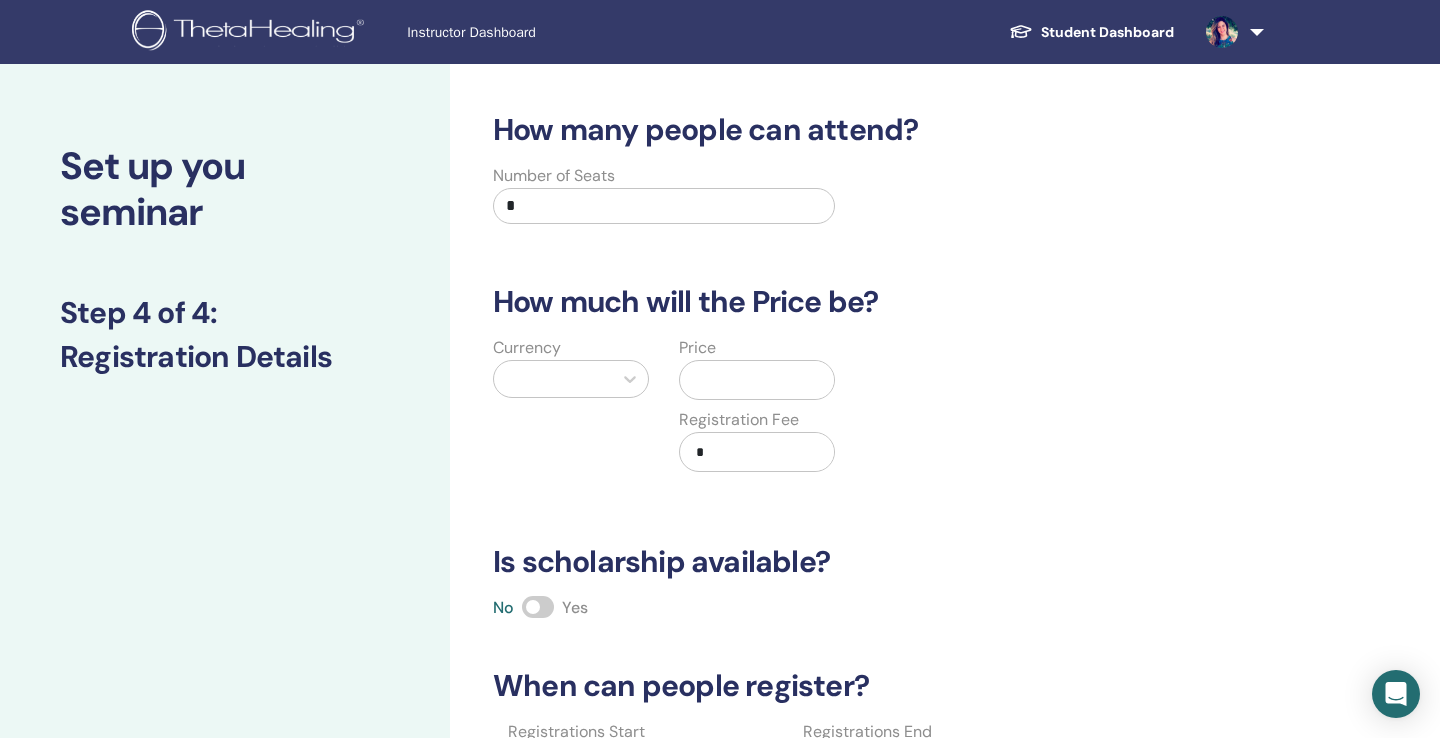 scroll, scrollTop: 0, scrollLeft: 0, axis: both 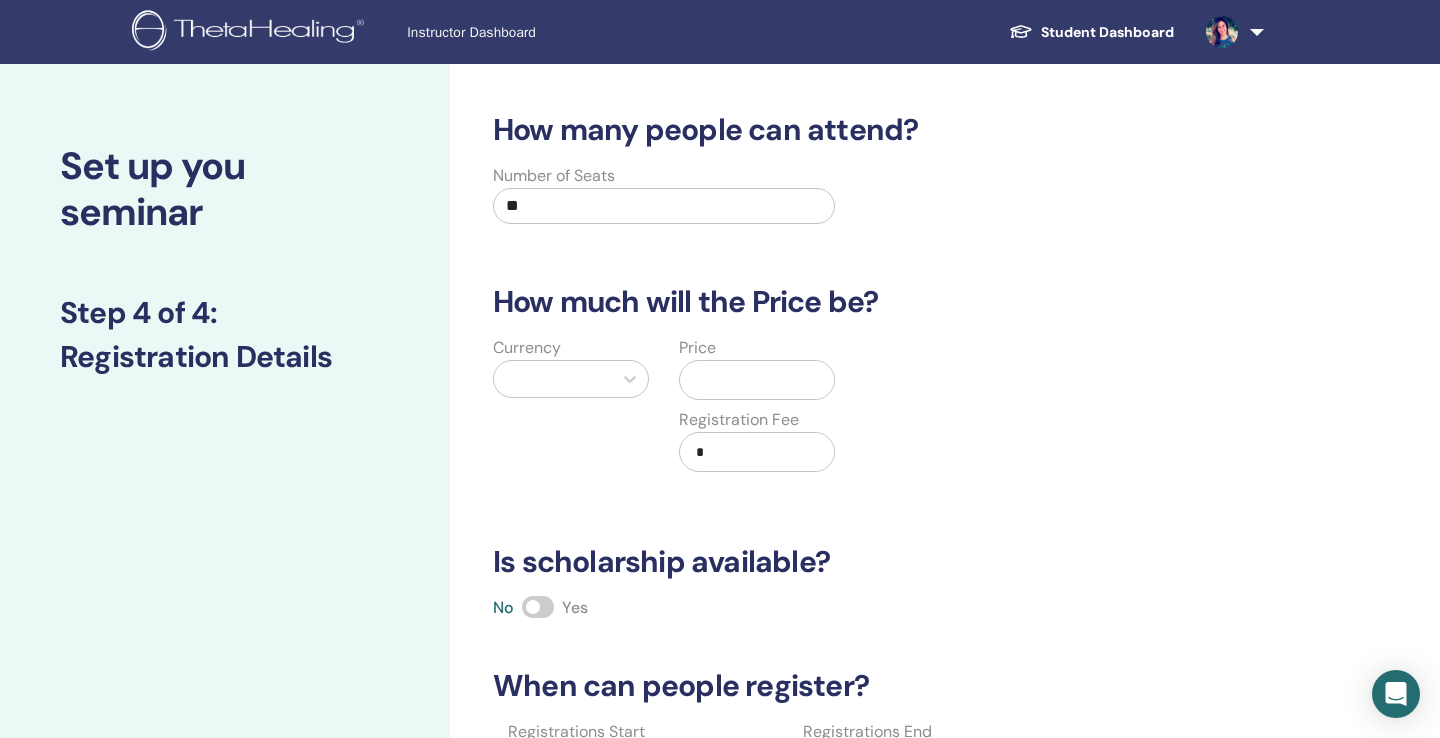 type on "**" 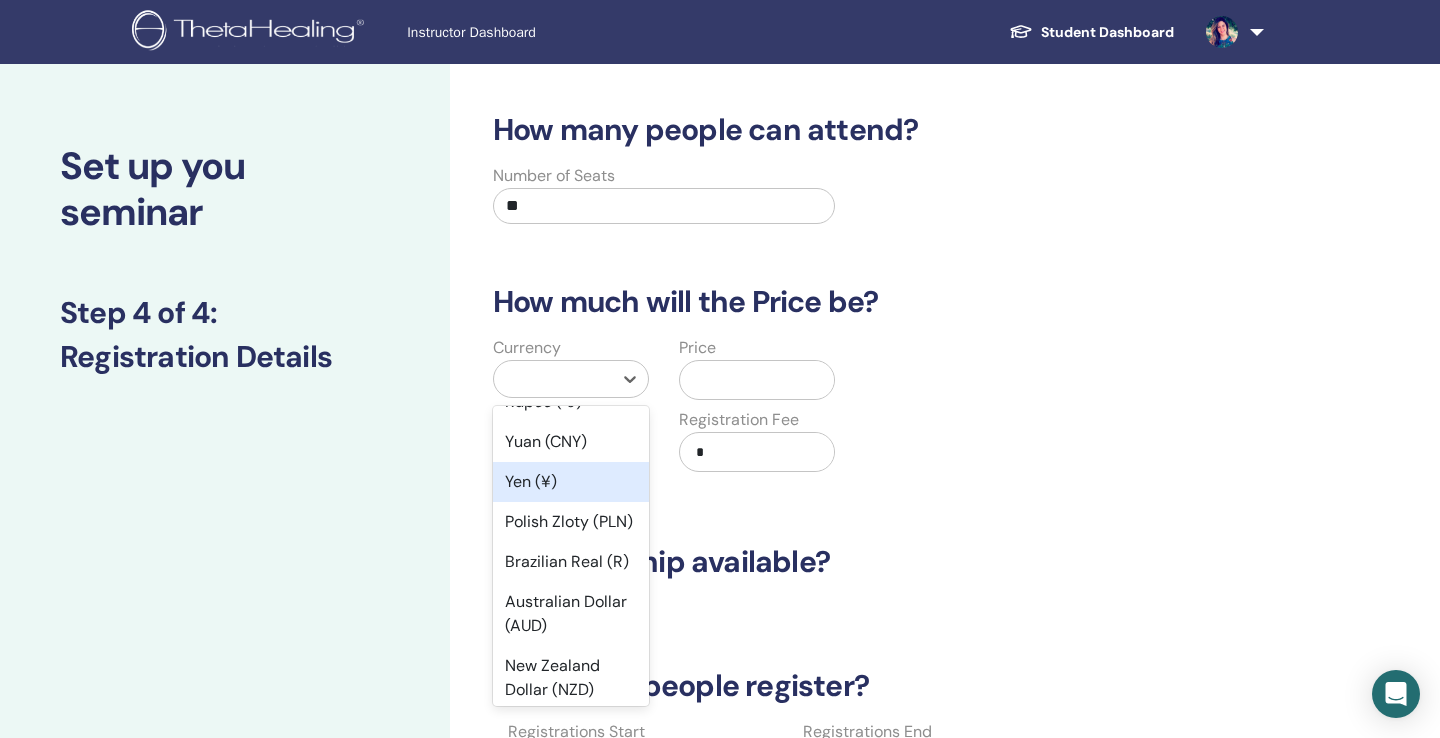 scroll, scrollTop: 272, scrollLeft: 0, axis: vertical 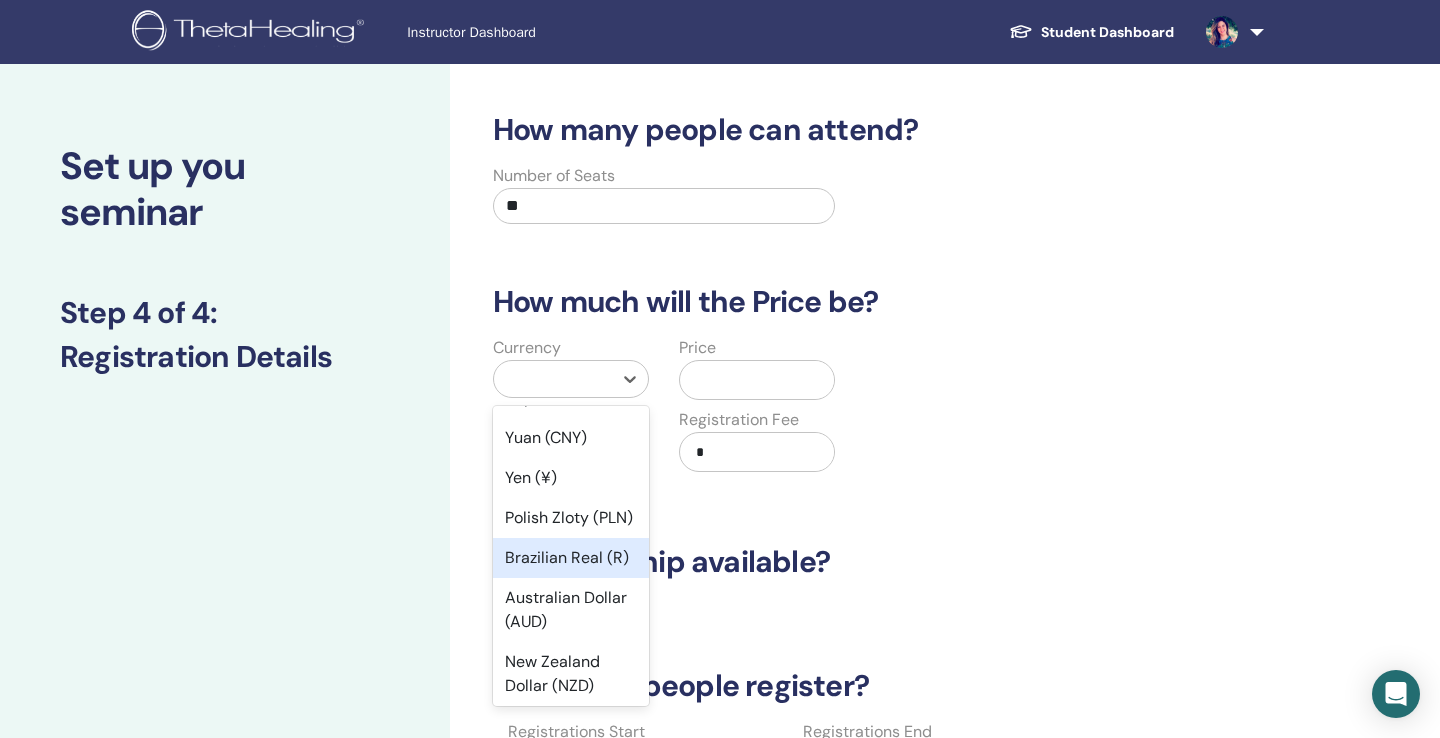 click on "Brazilian Real (R)" at bounding box center [571, 558] 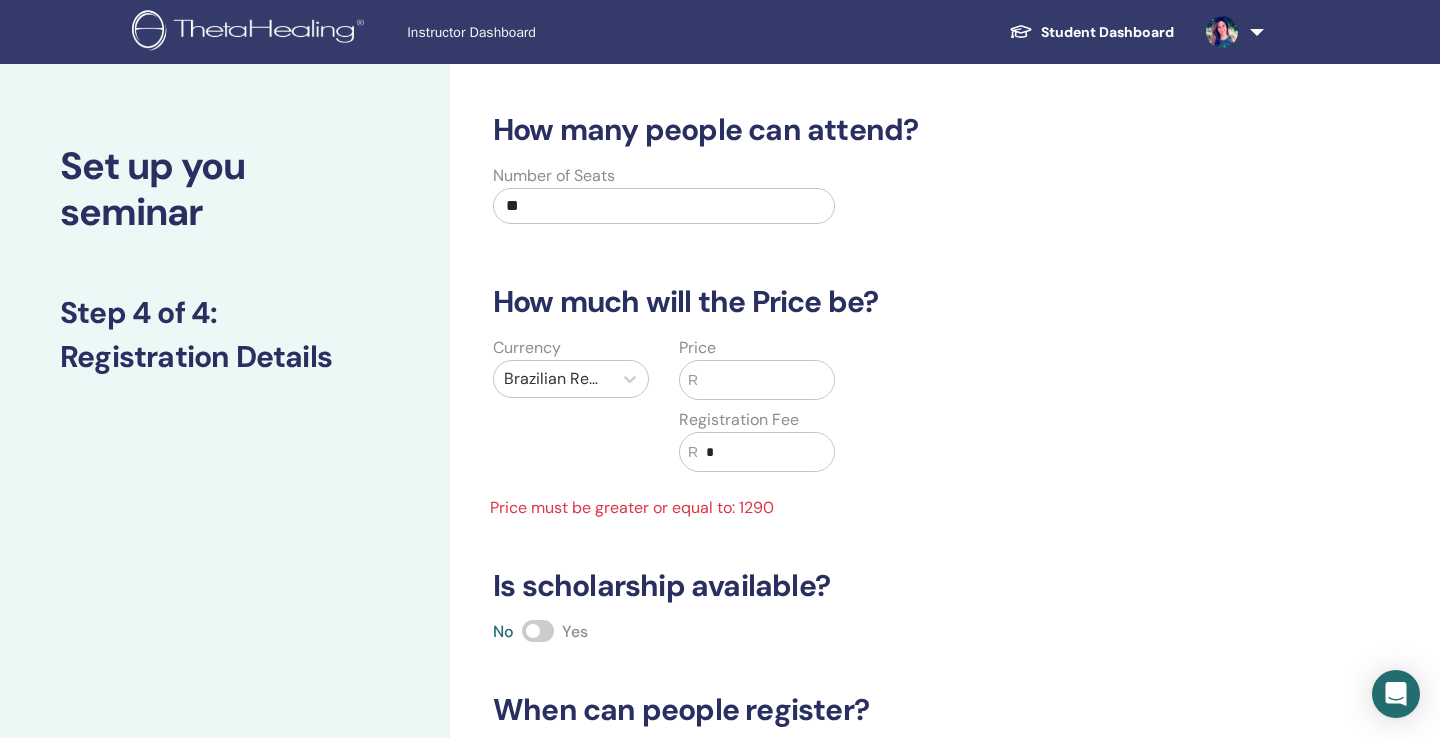 click at bounding box center [766, 380] 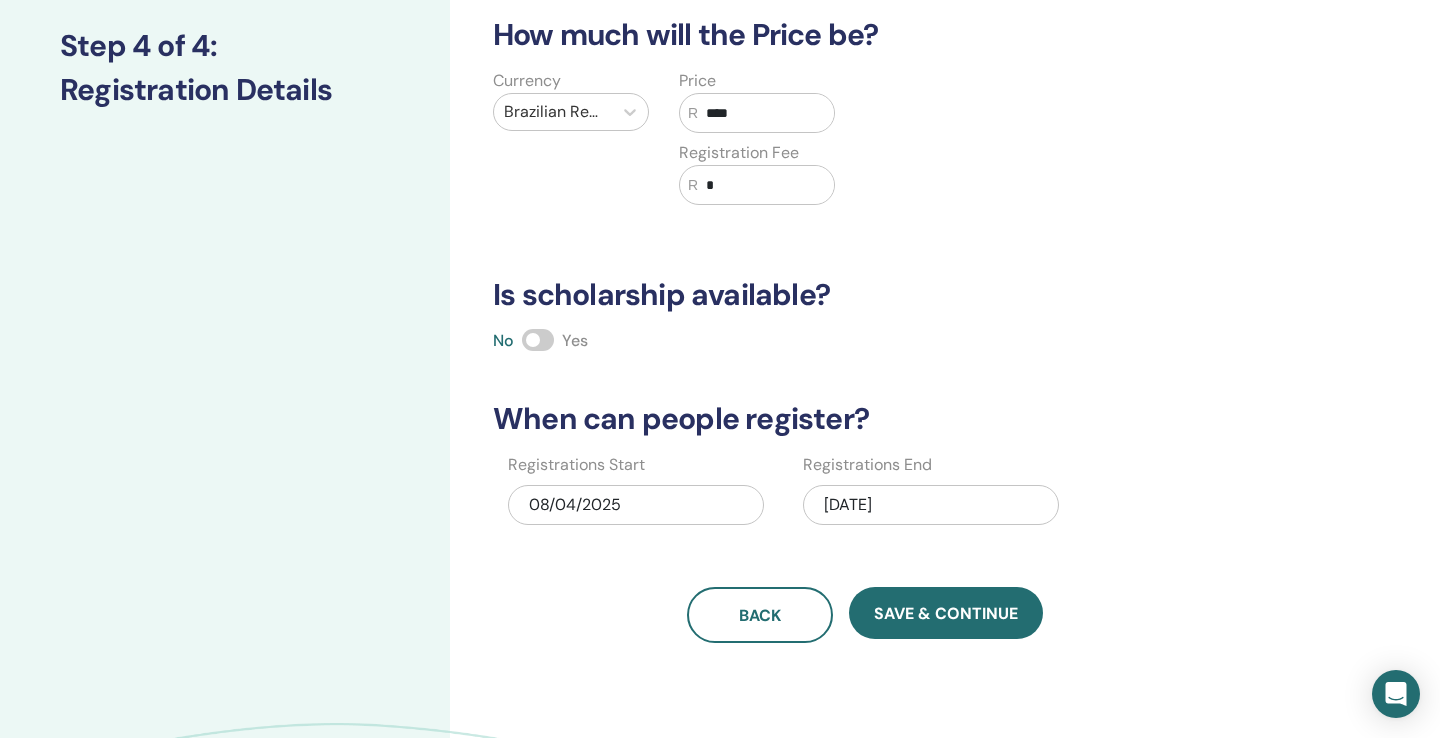 scroll, scrollTop: 268, scrollLeft: 0, axis: vertical 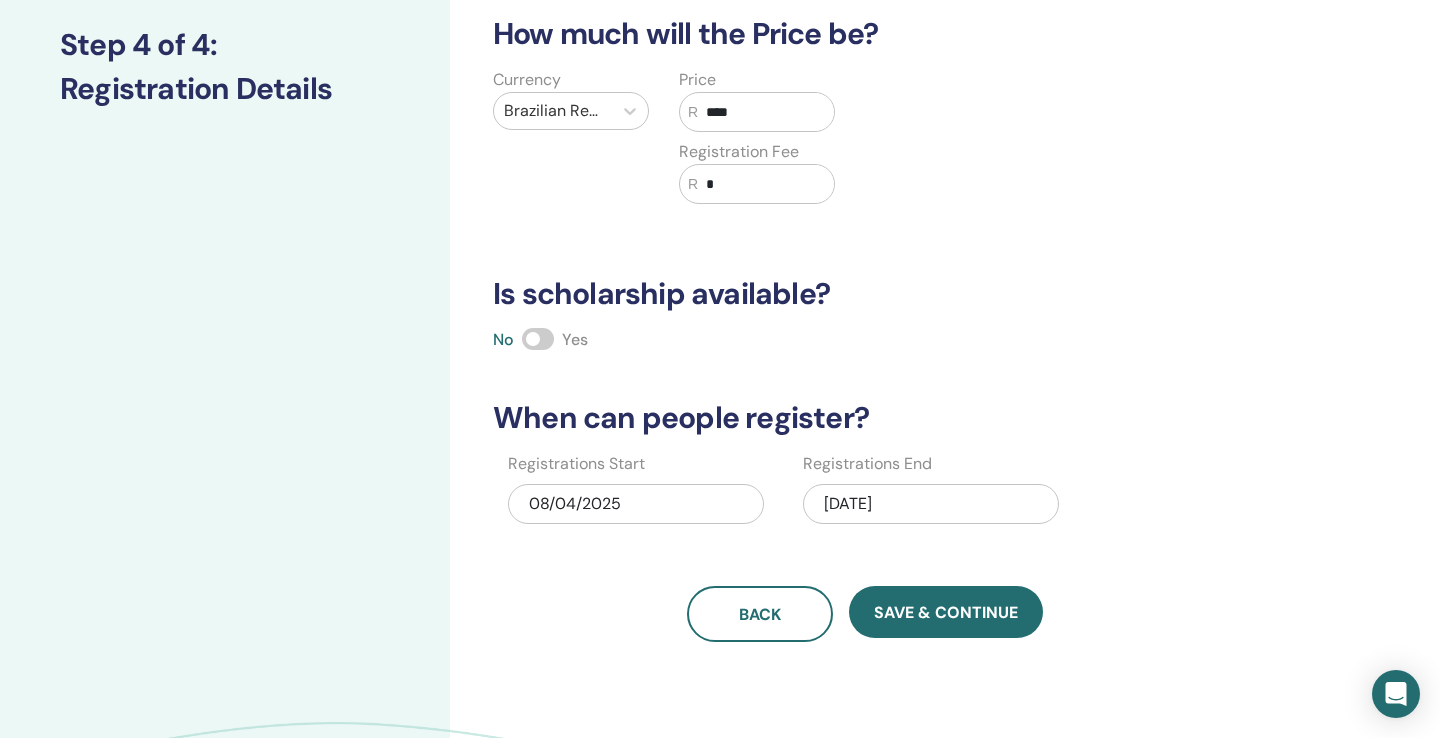 type on "****" 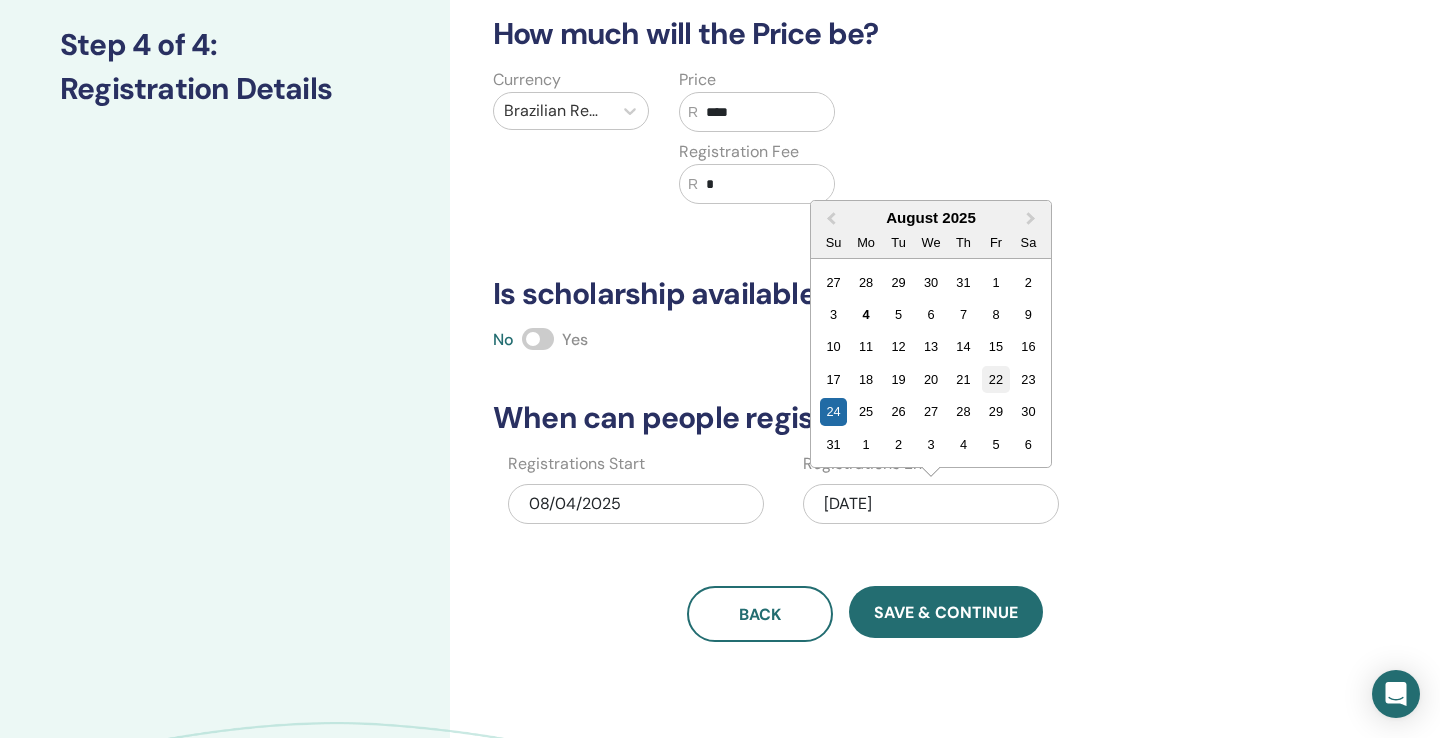 click on "22" at bounding box center (995, 379) 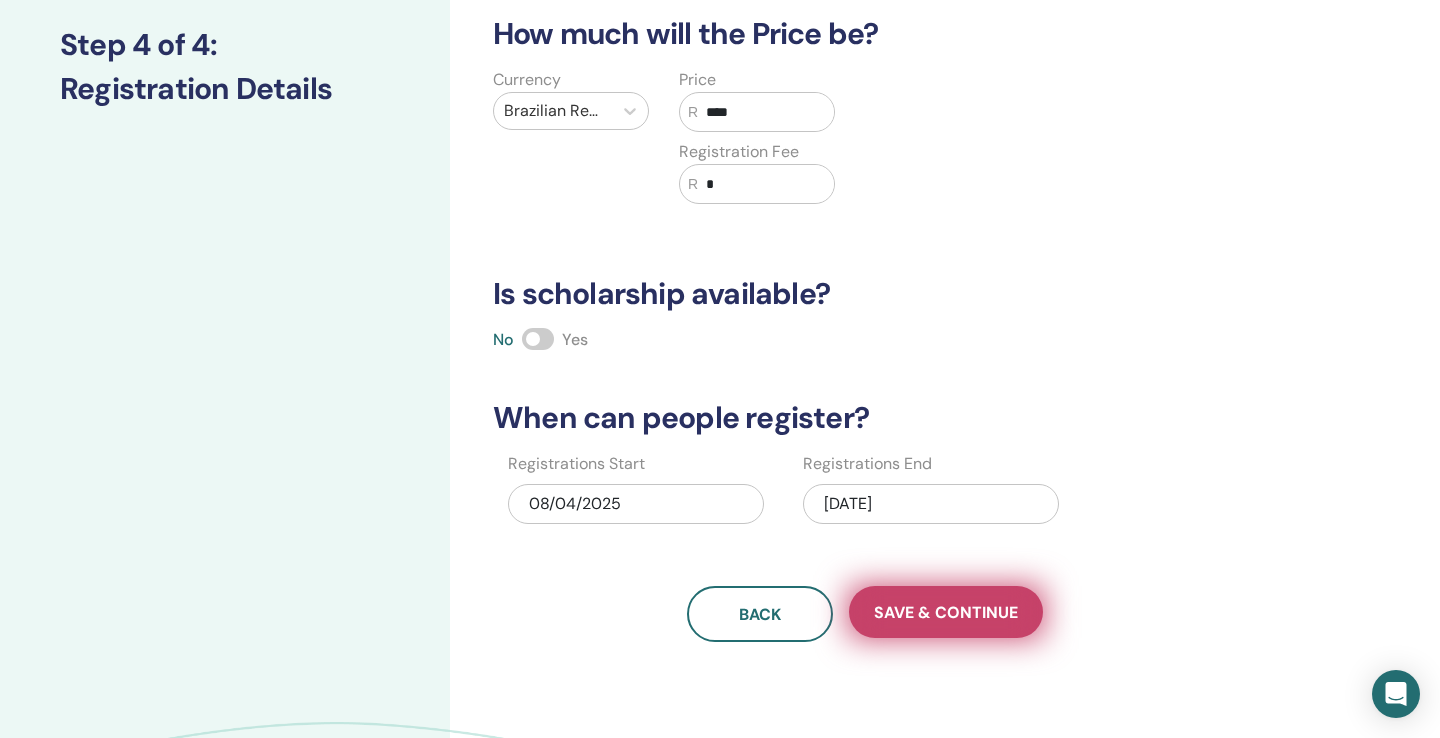 click on "Save & Continue" at bounding box center [946, 612] 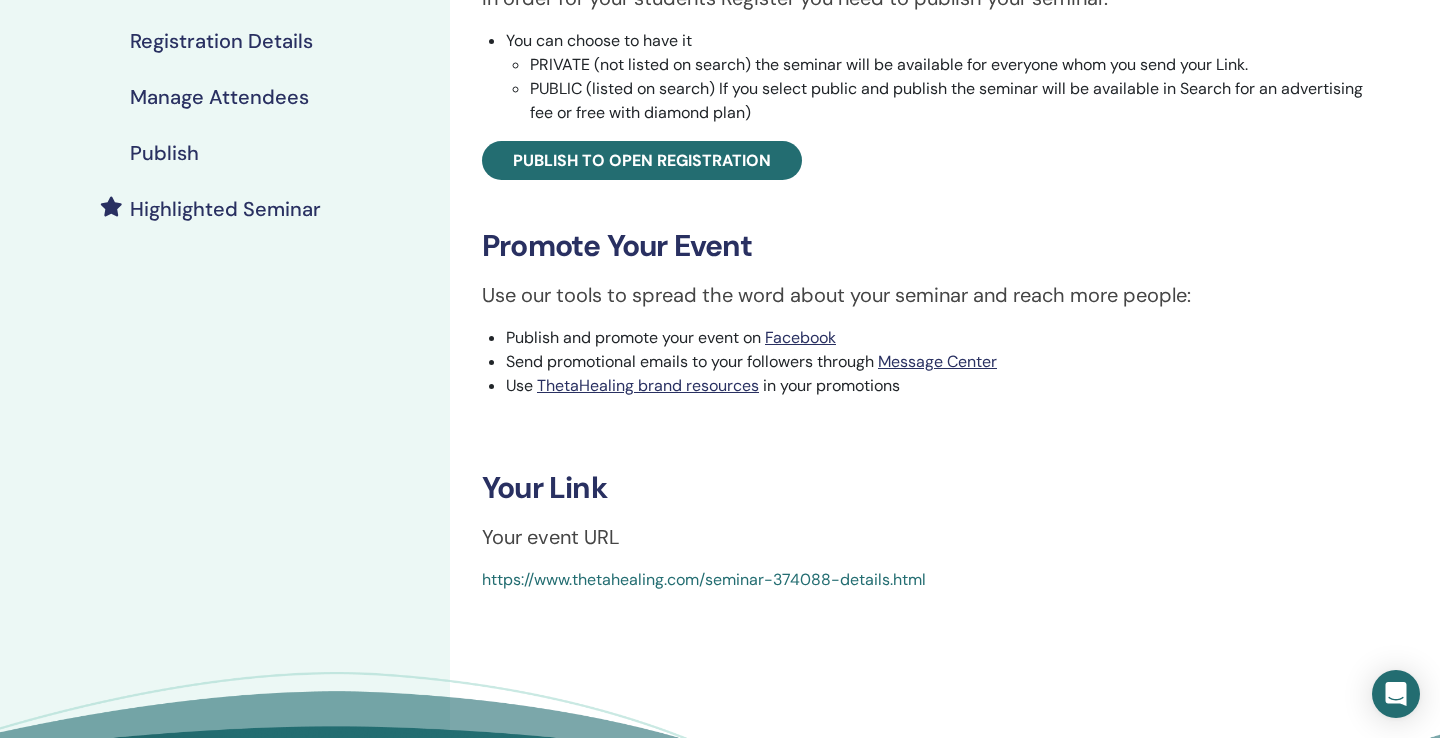 scroll, scrollTop: 396, scrollLeft: 0, axis: vertical 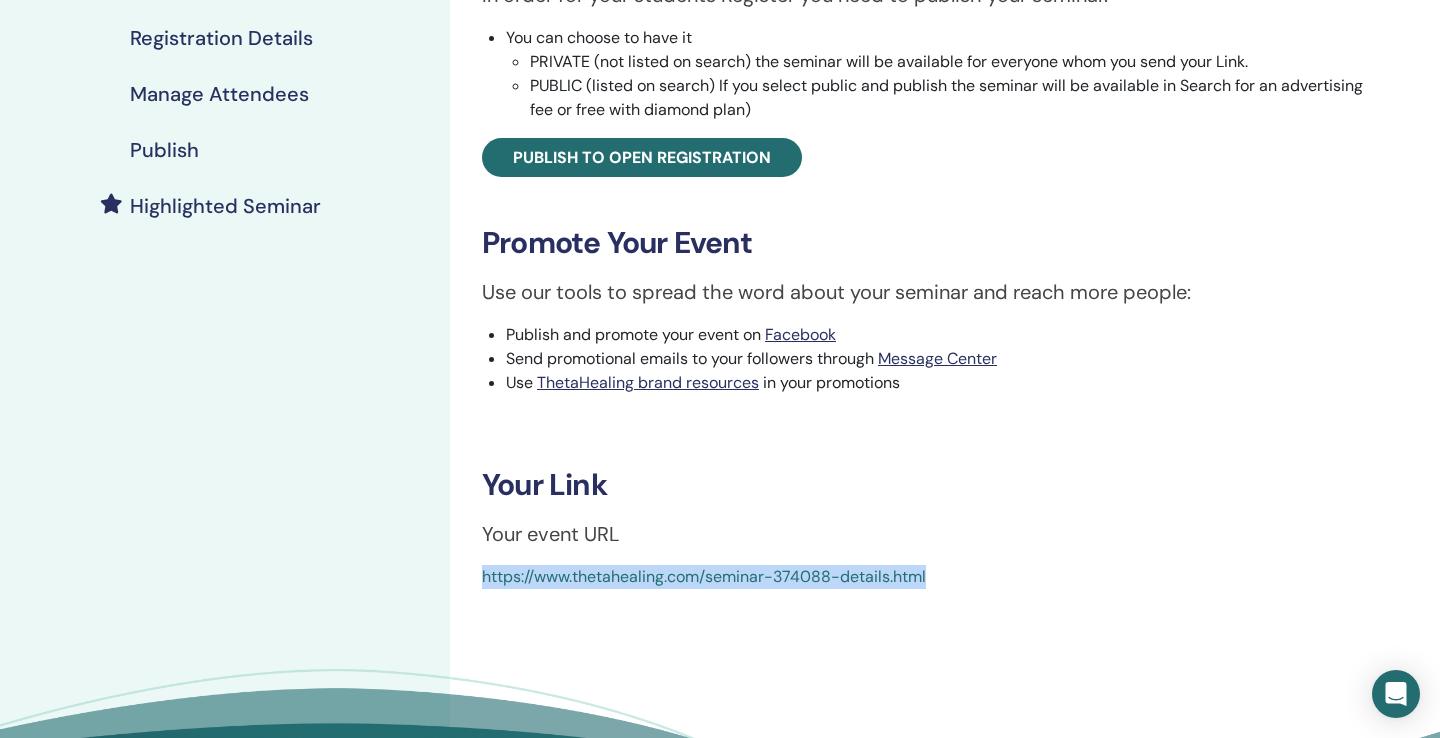 drag, startPoint x: 948, startPoint y: 578, endPoint x: 475, endPoint y: 565, distance: 473.17862 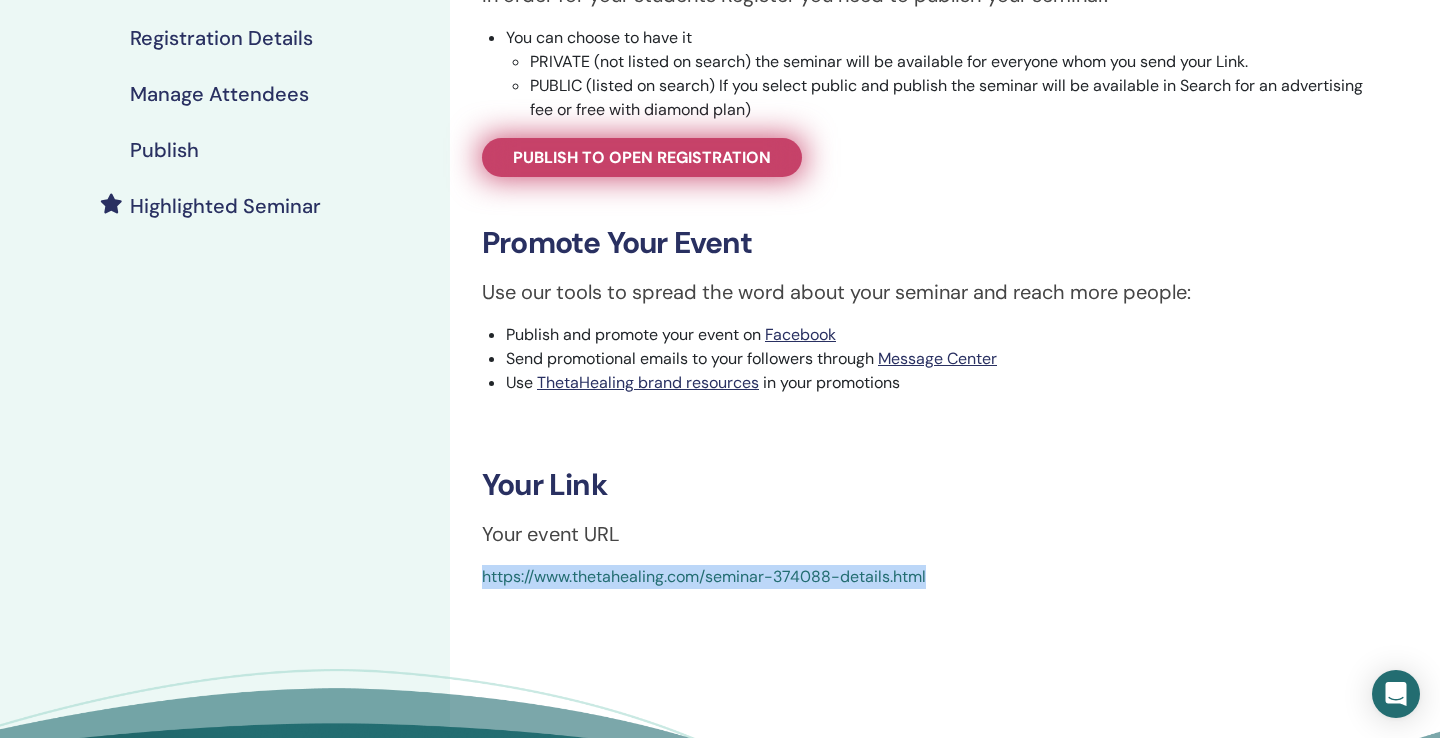 click on "Publish to open registration" at bounding box center (642, 157) 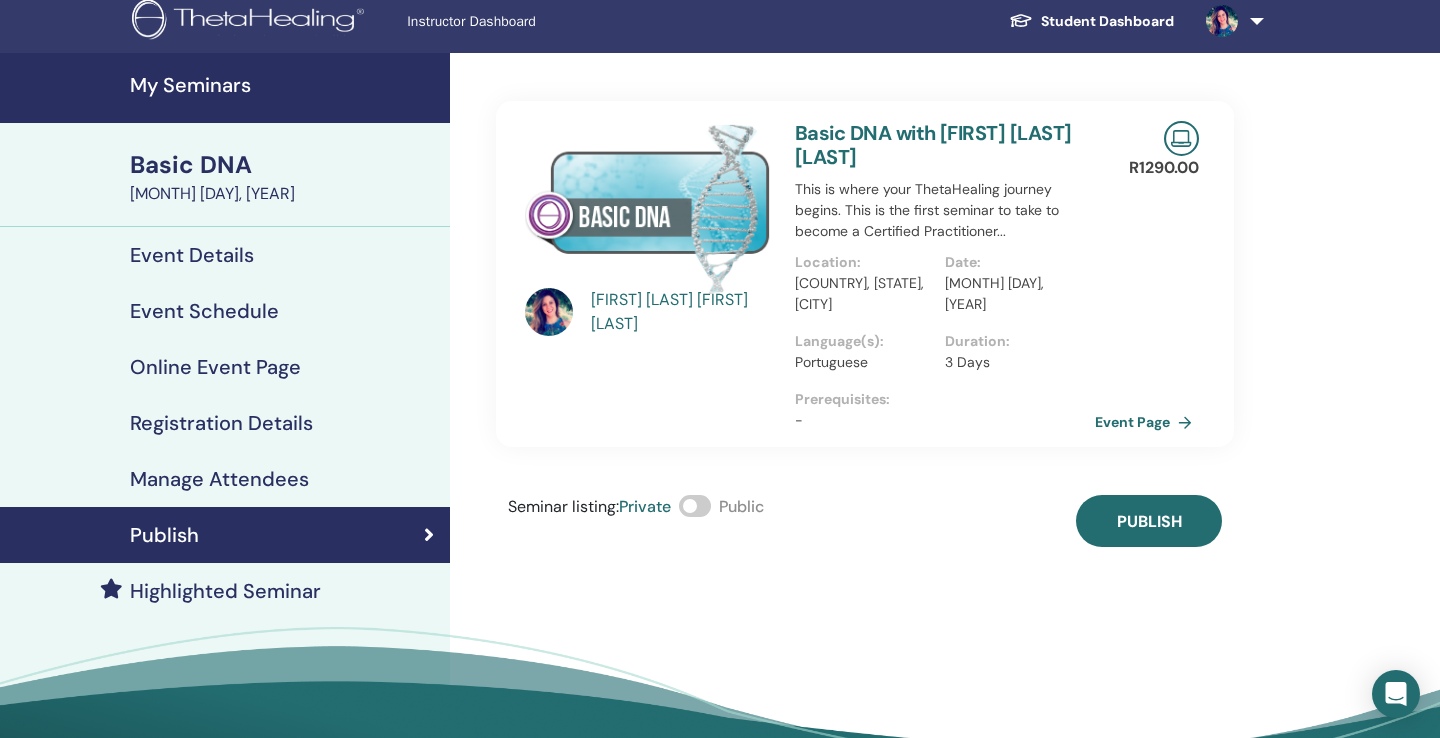 scroll, scrollTop: 0, scrollLeft: 0, axis: both 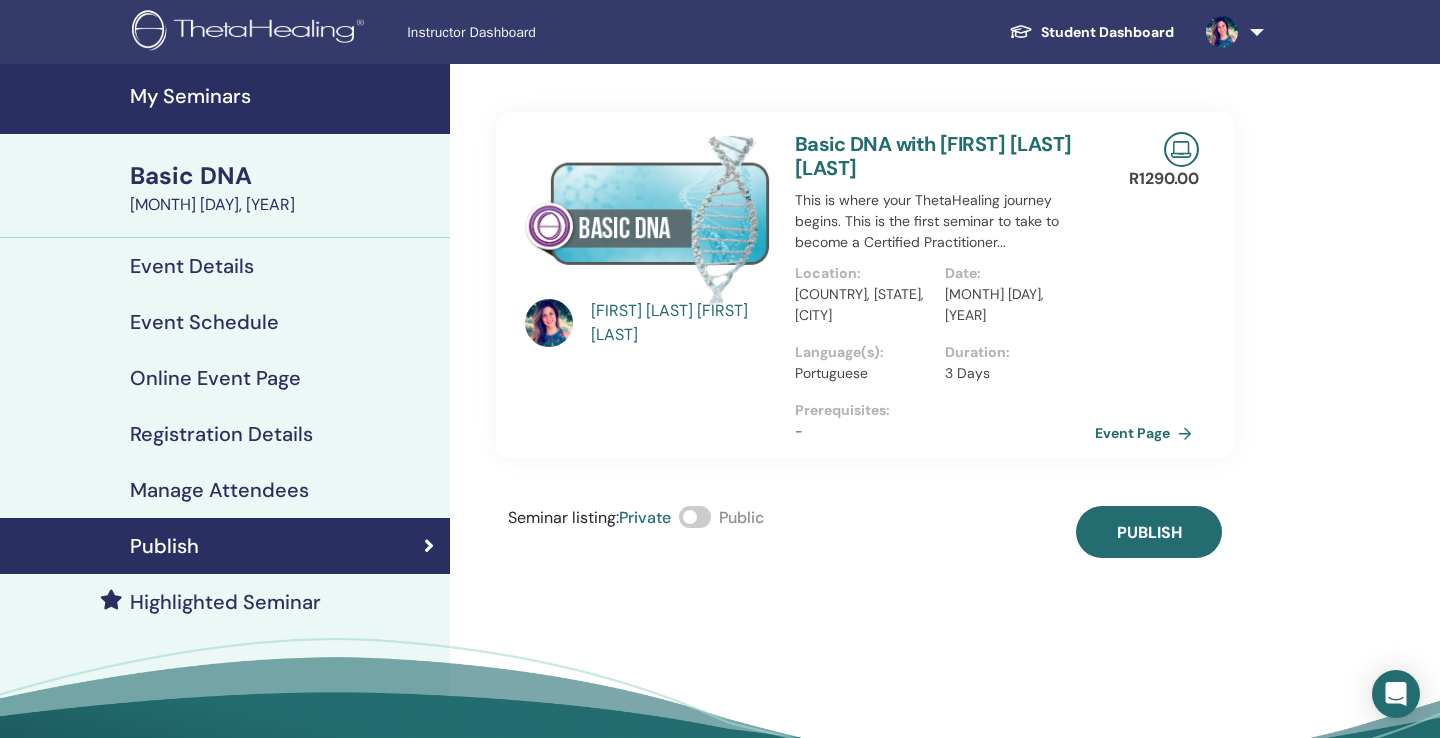 click at bounding box center (695, 517) 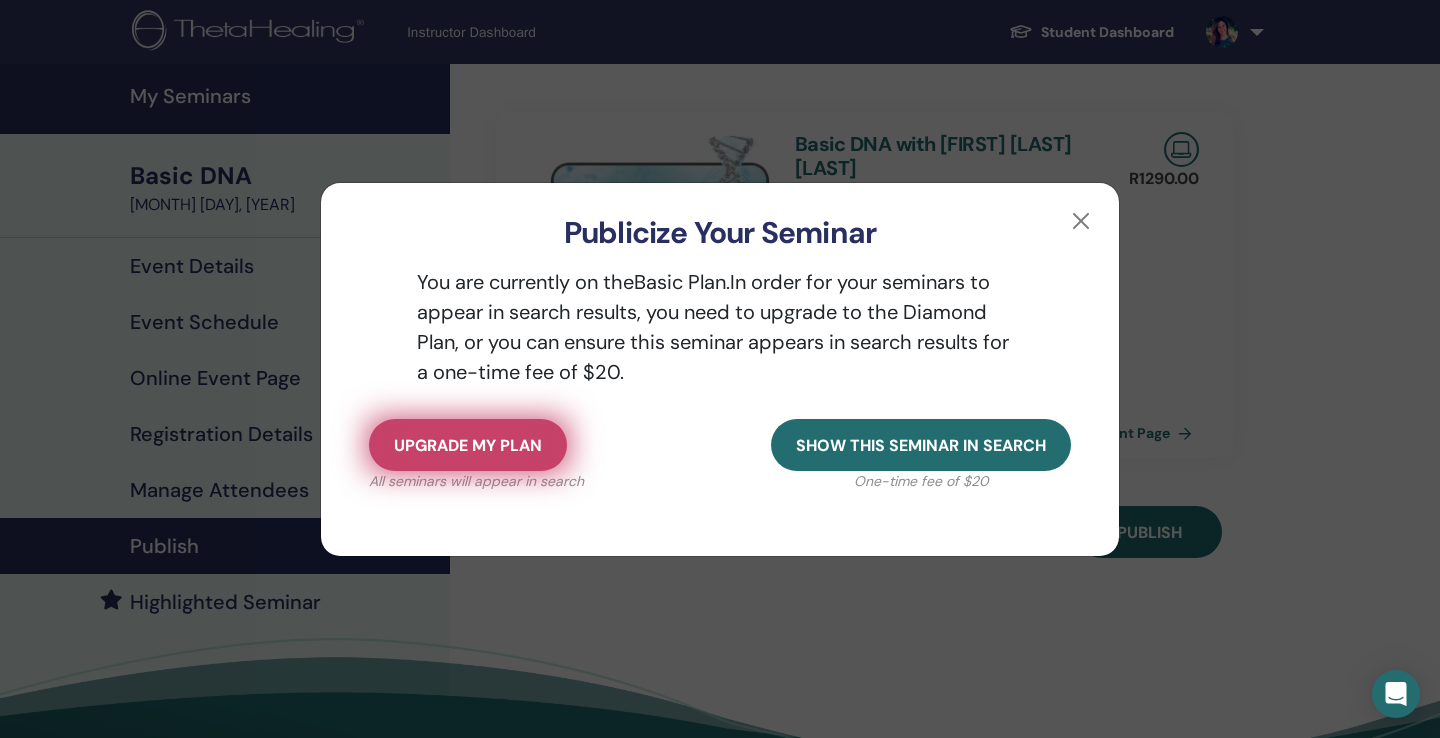 click on "Upgrade my plan" at bounding box center [468, 445] 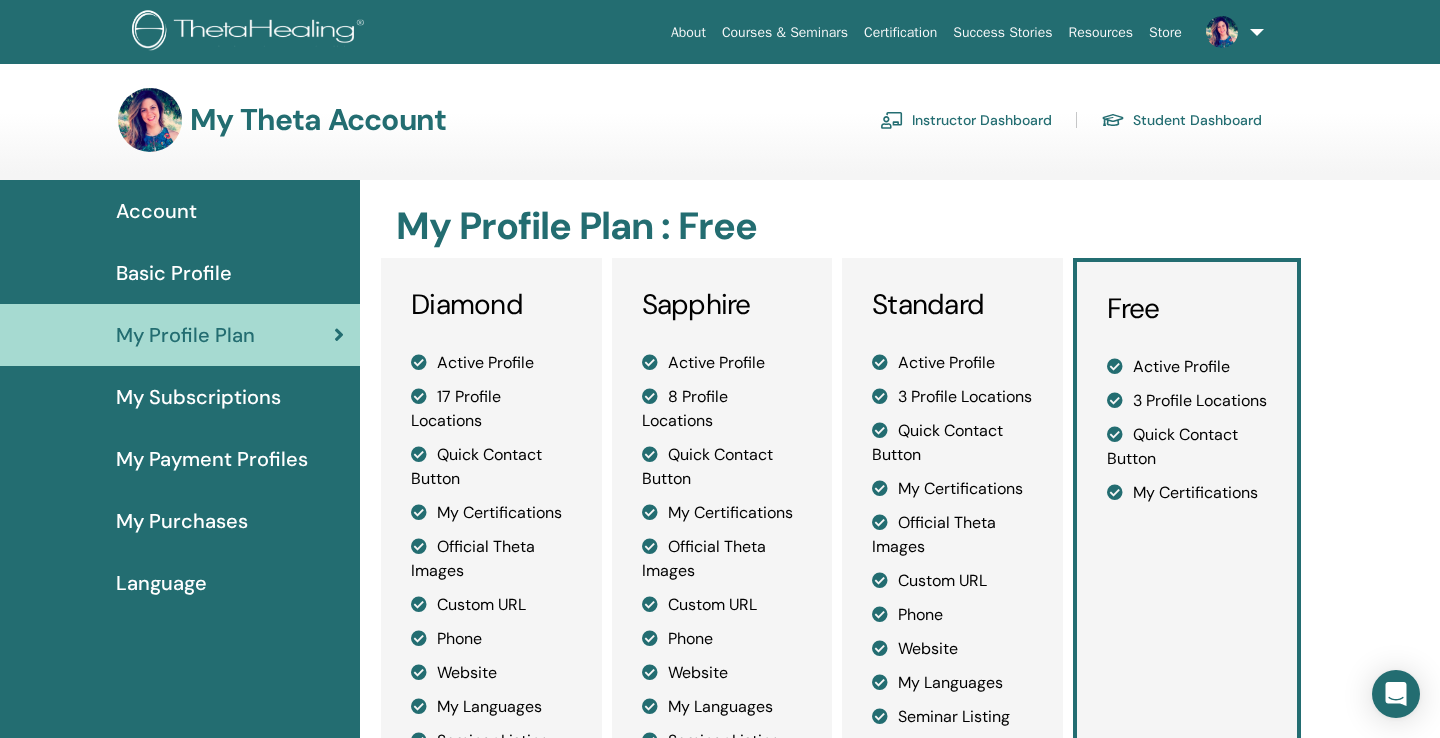 scroll, scrollTop: 0, scrollLeft: 0, axis: both 